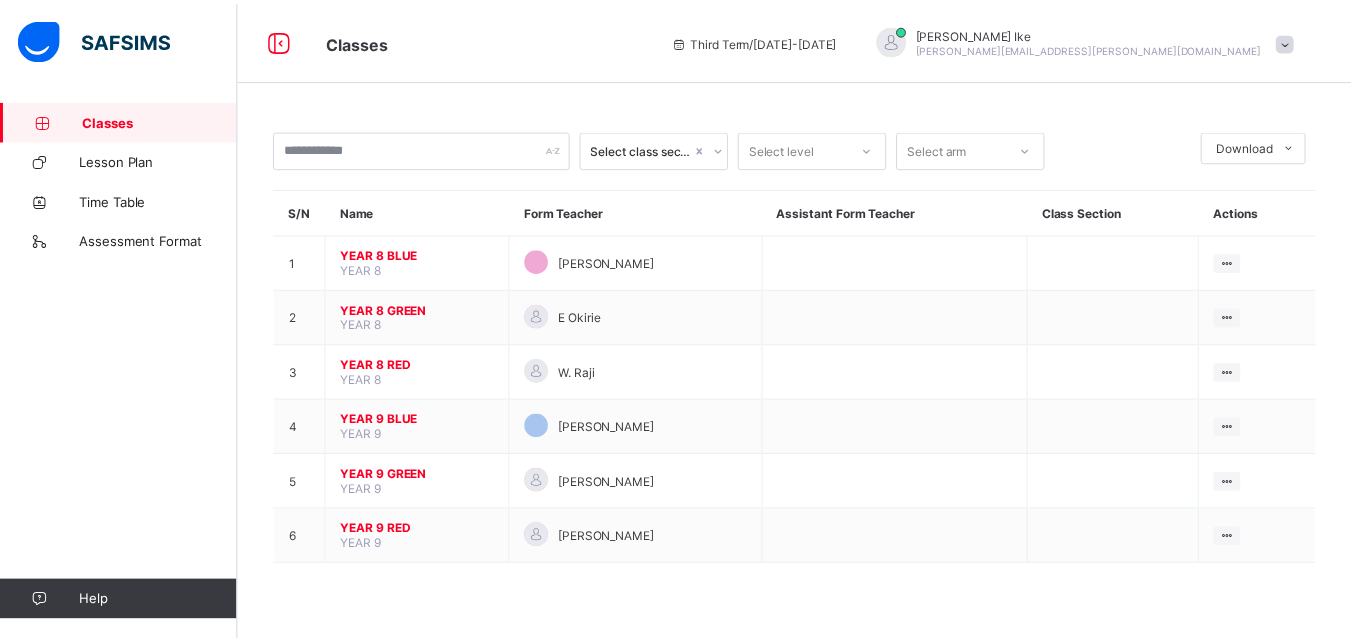 scroll, scrollTop: 0, scrollLeft: 0, axis: both 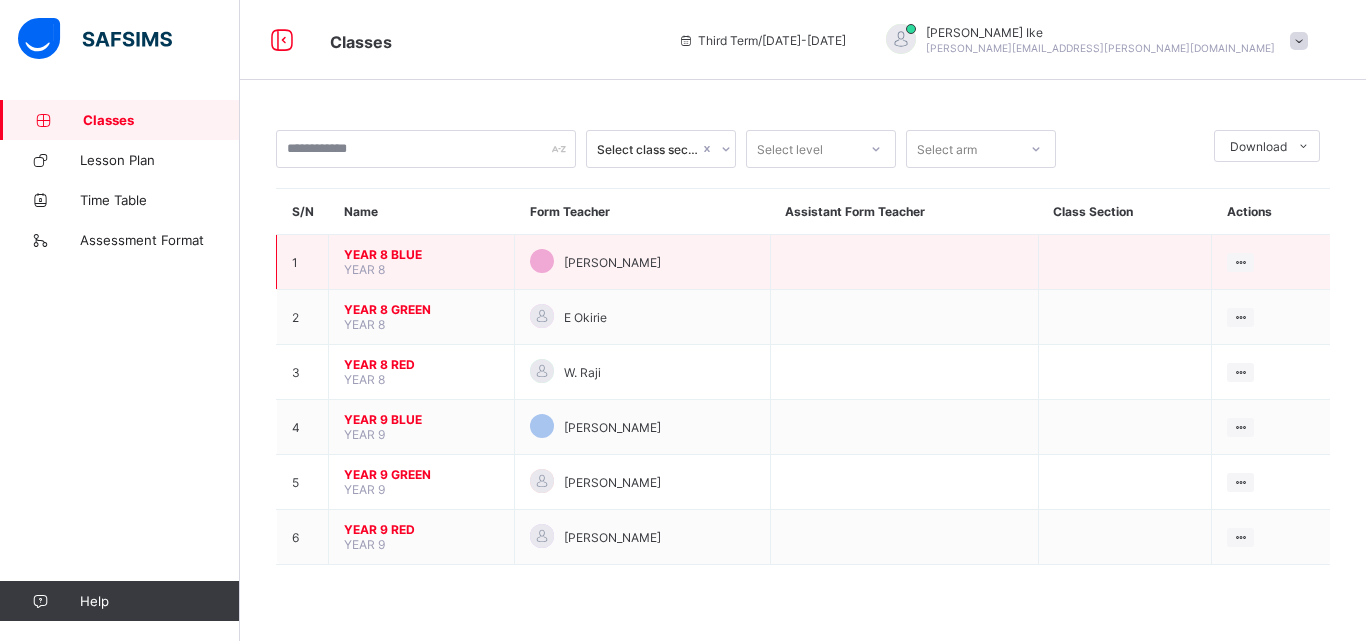 click on "YEAR 8" at bounding box center [364, 269] 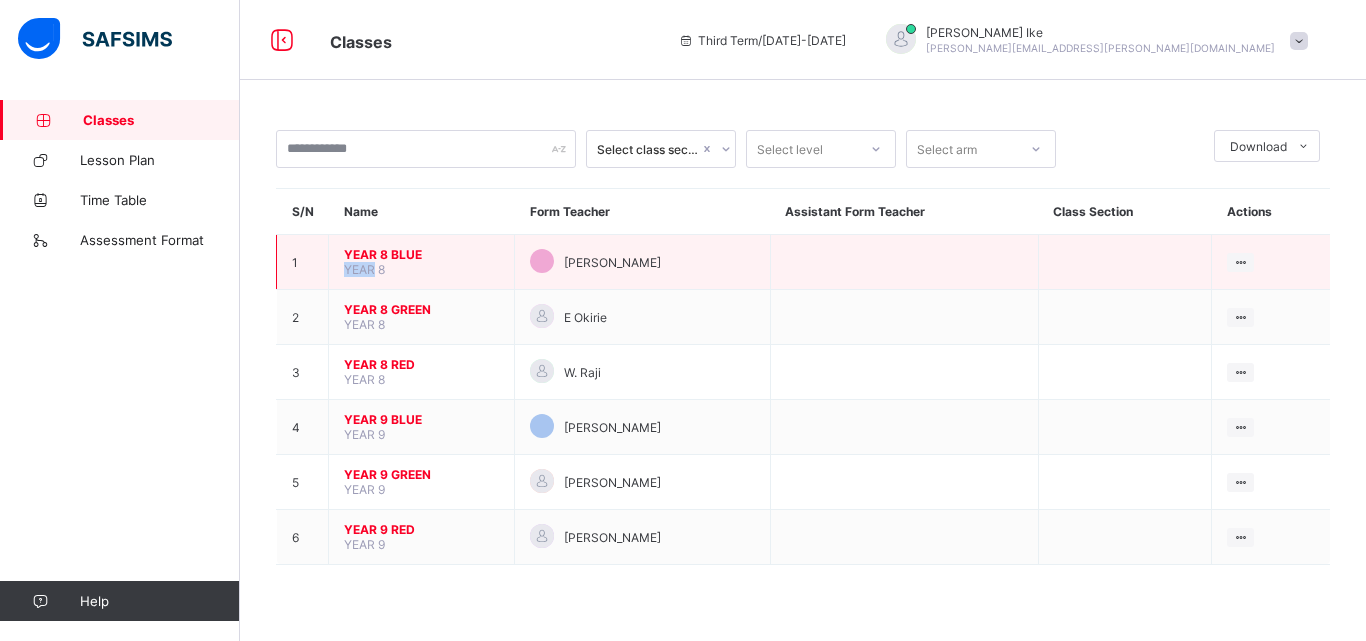 click on "YEAR 8" at bounding box center (364, 269) 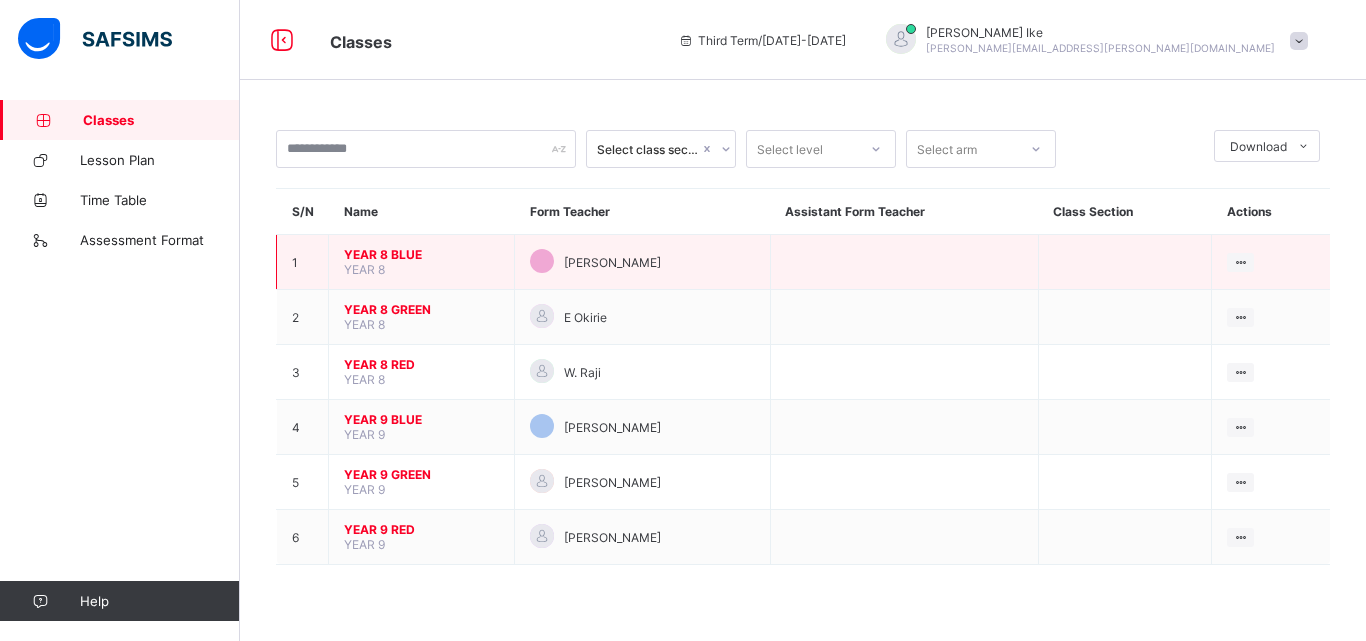 click on "YEAR 8   BLUE" at bounding box center [421, 254] 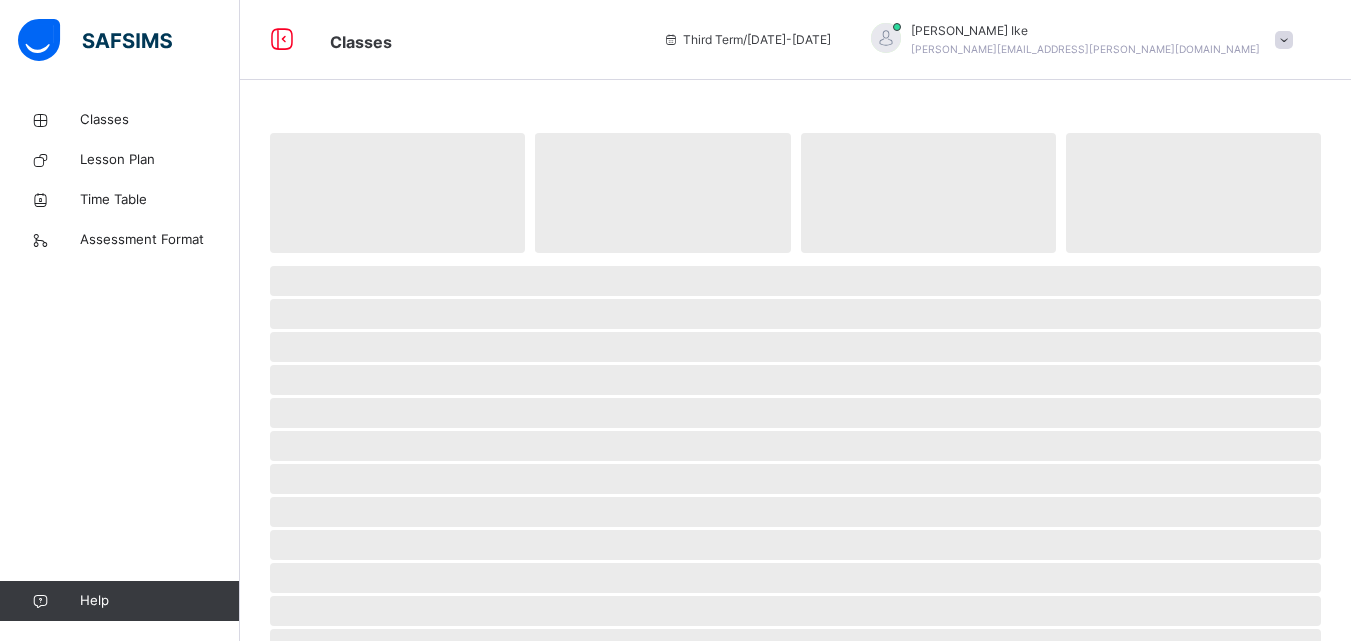 click on "‌" at bounding box center [397, 193] 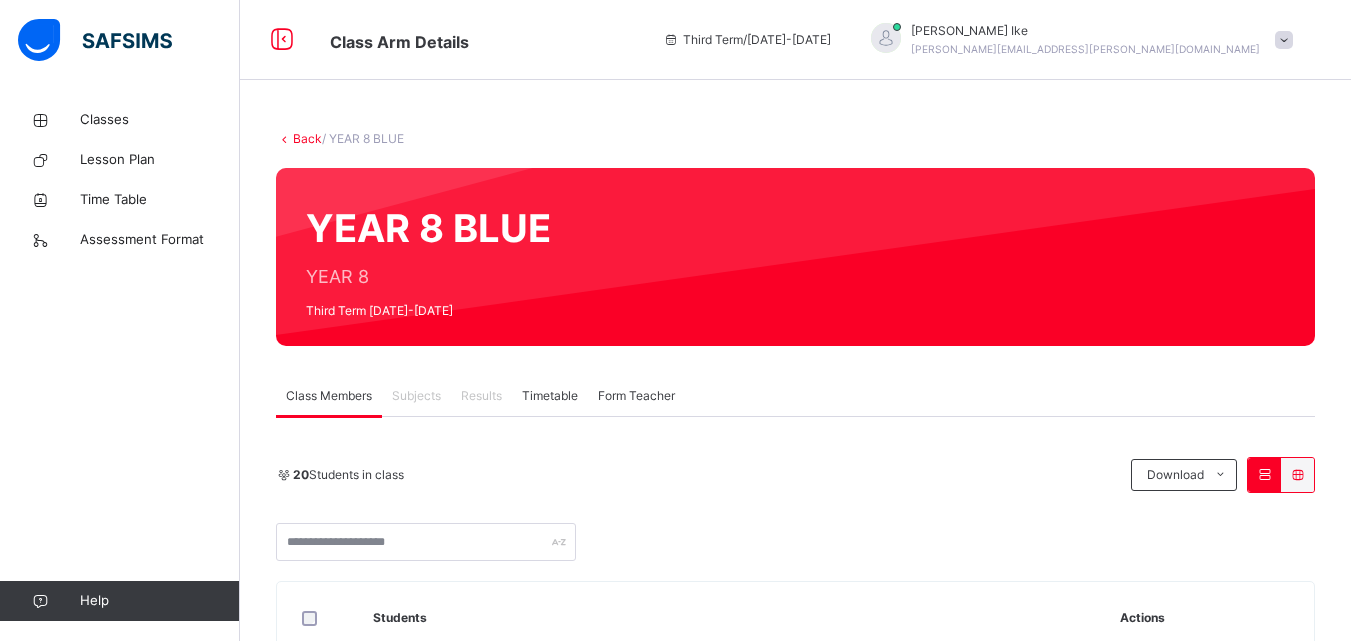 scroll, scrollTop: 0, scrollLeft: 0, axis: both 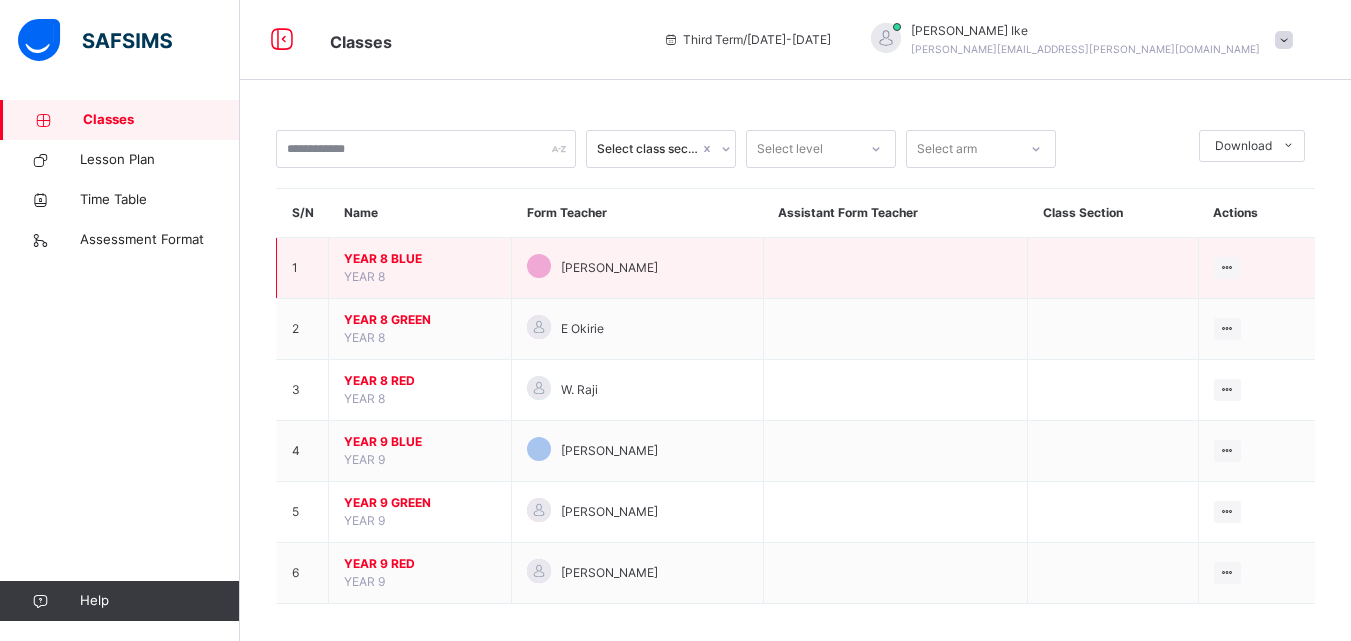 click on "YEAR 8   BLUE" at bounding box center (420, 259) 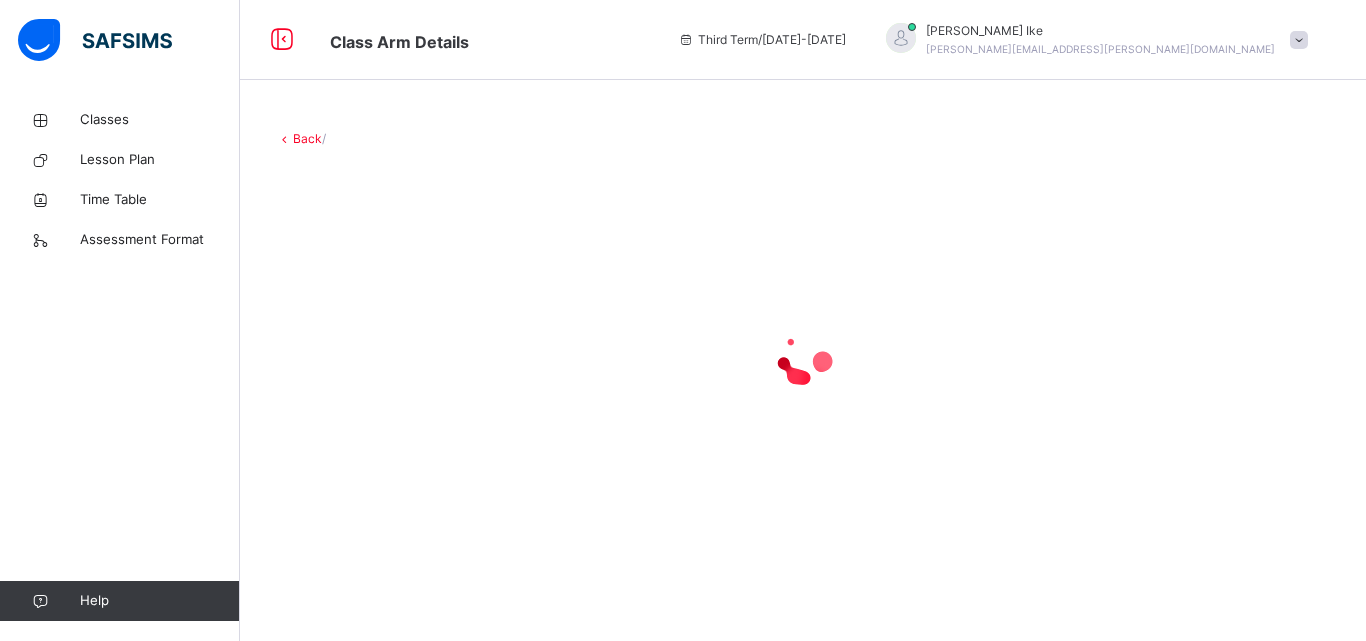 click at bounding box center (803, 358) 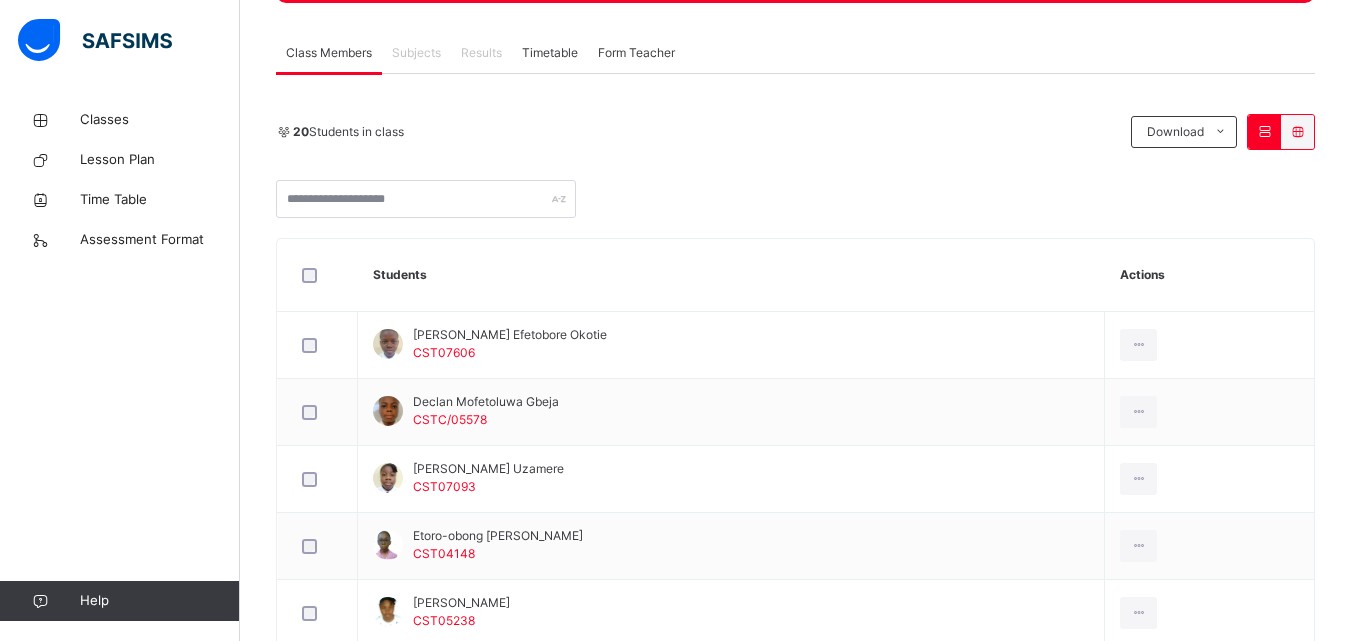 scroll, scrollTop: 0, scrollLeft: 0, axis: both 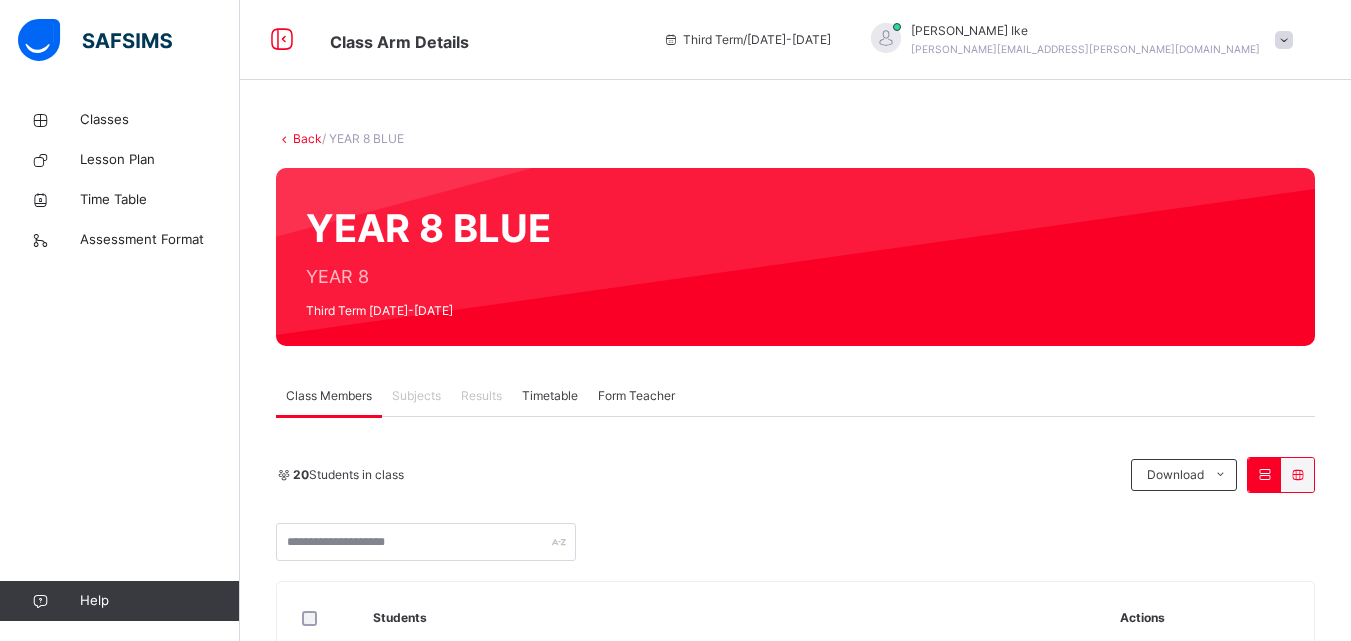 click on "Timetable" at bounding box center (550, 396) 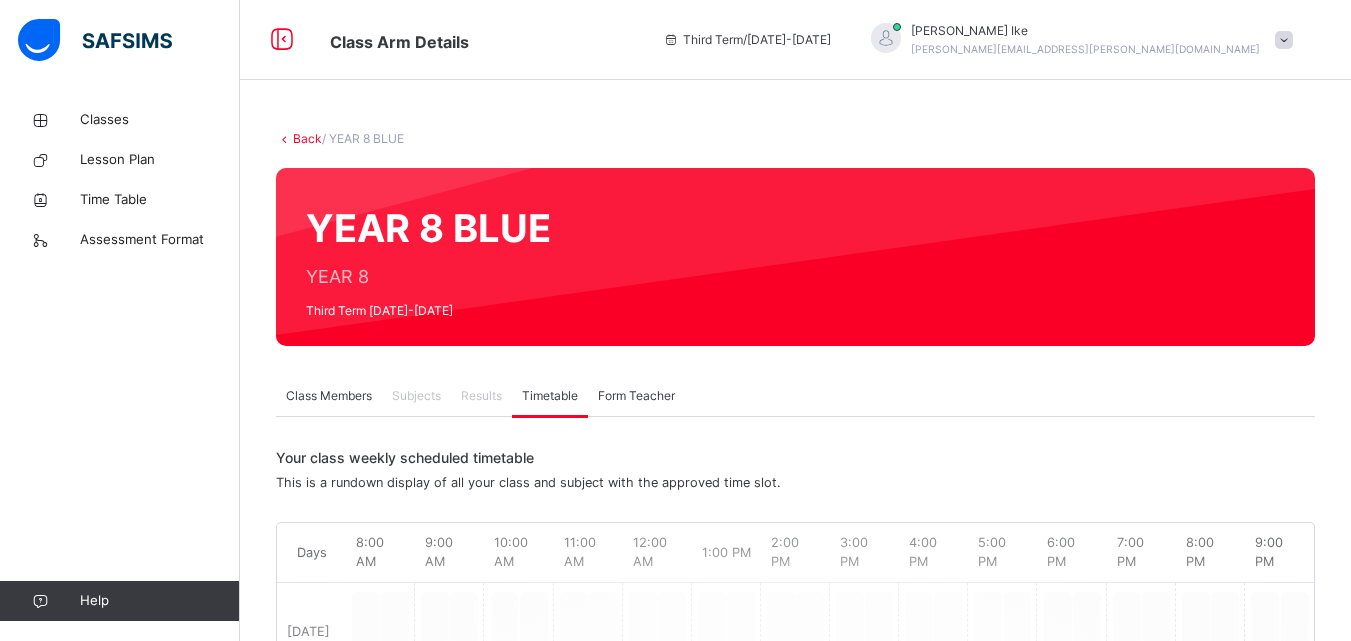 click on "Form Teacher" at bounding box center (636, 396) 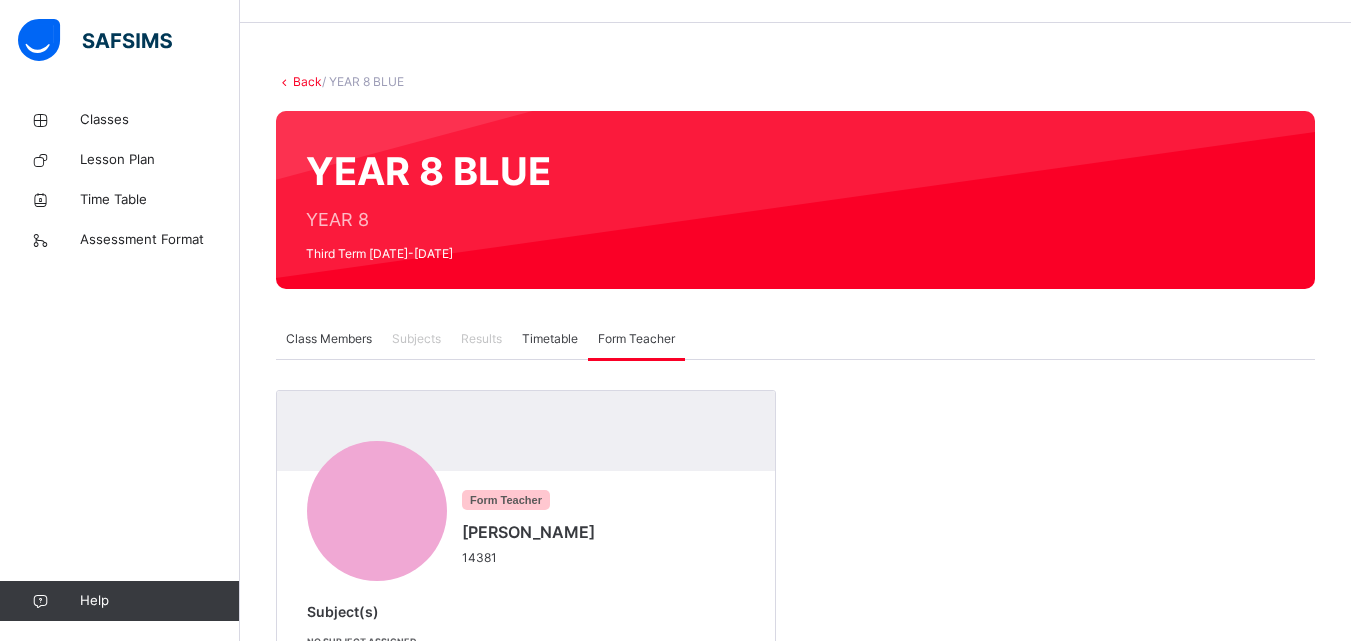 scroll, scrollTop: 127, scrollLeft: 0, axis: vertical 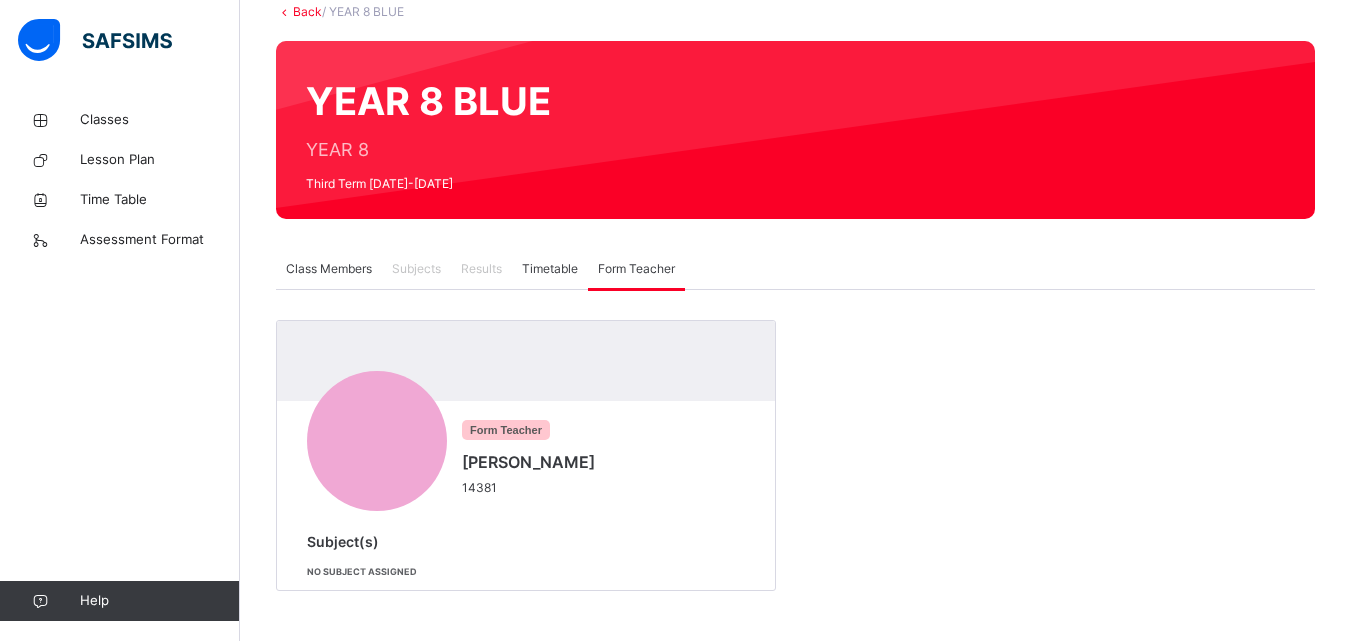click on "Subjects" at bounding box center [416, 269] 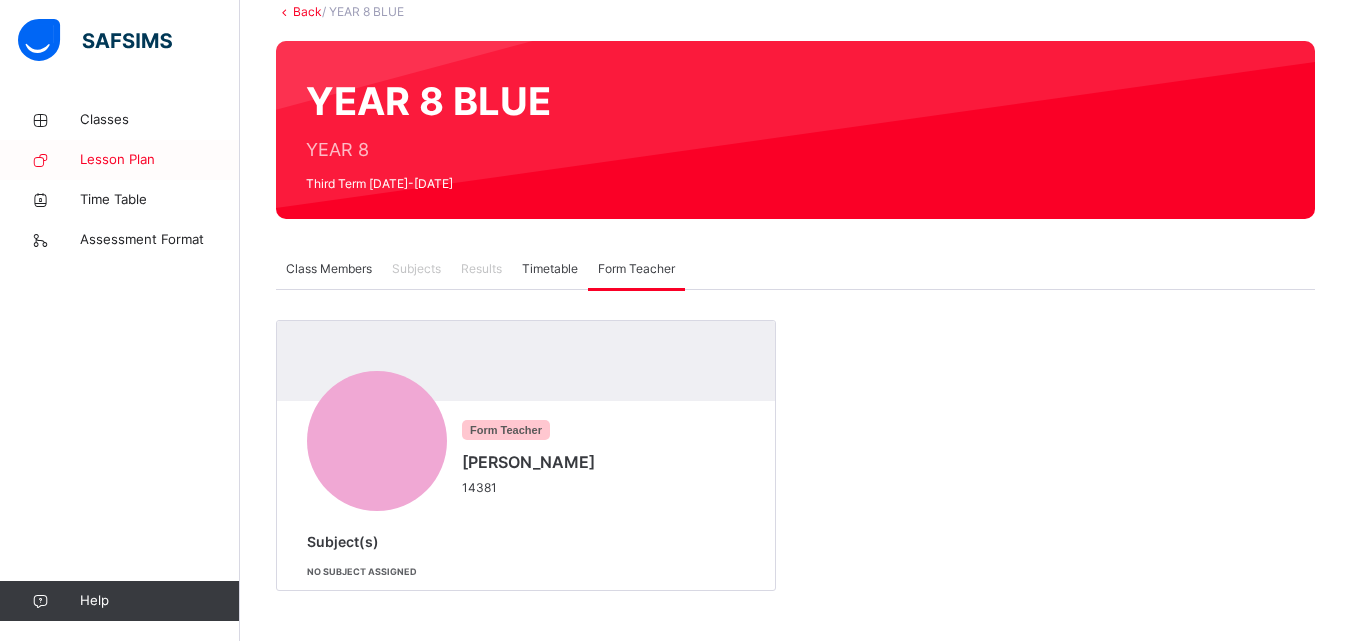 click on "Lesson Plan" at bounding box center [120, 160] 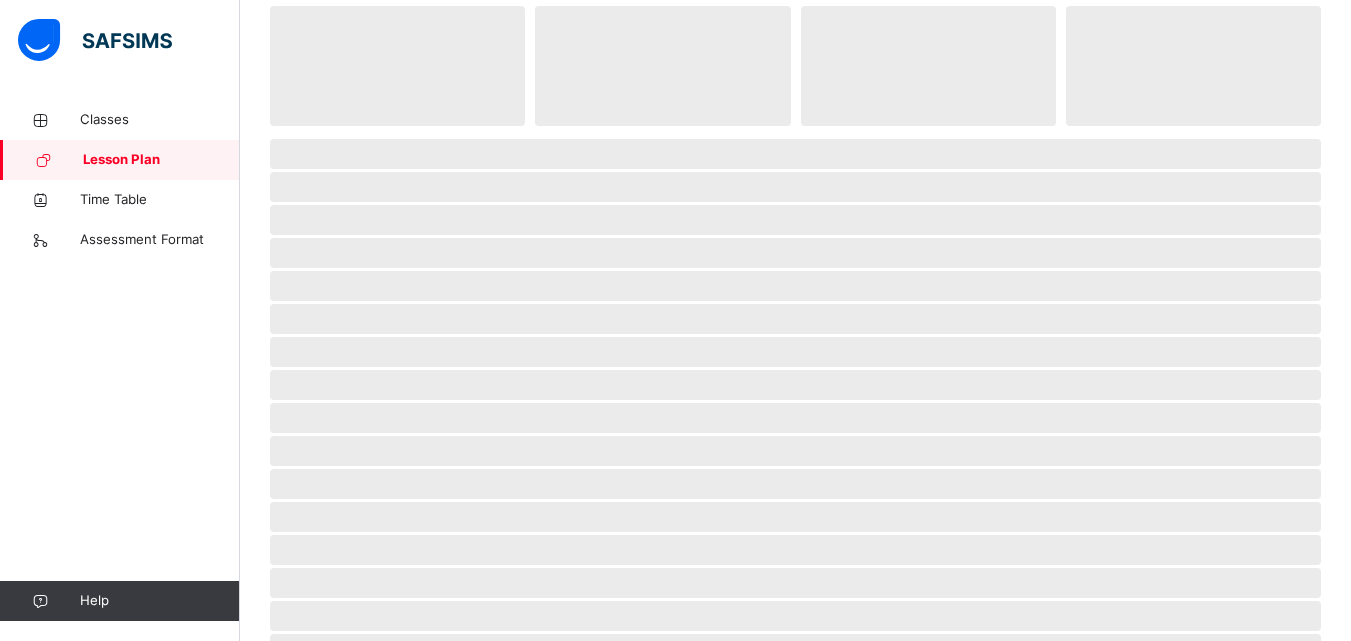 click on "Lesson Plan" at bounding box center [120, 160] 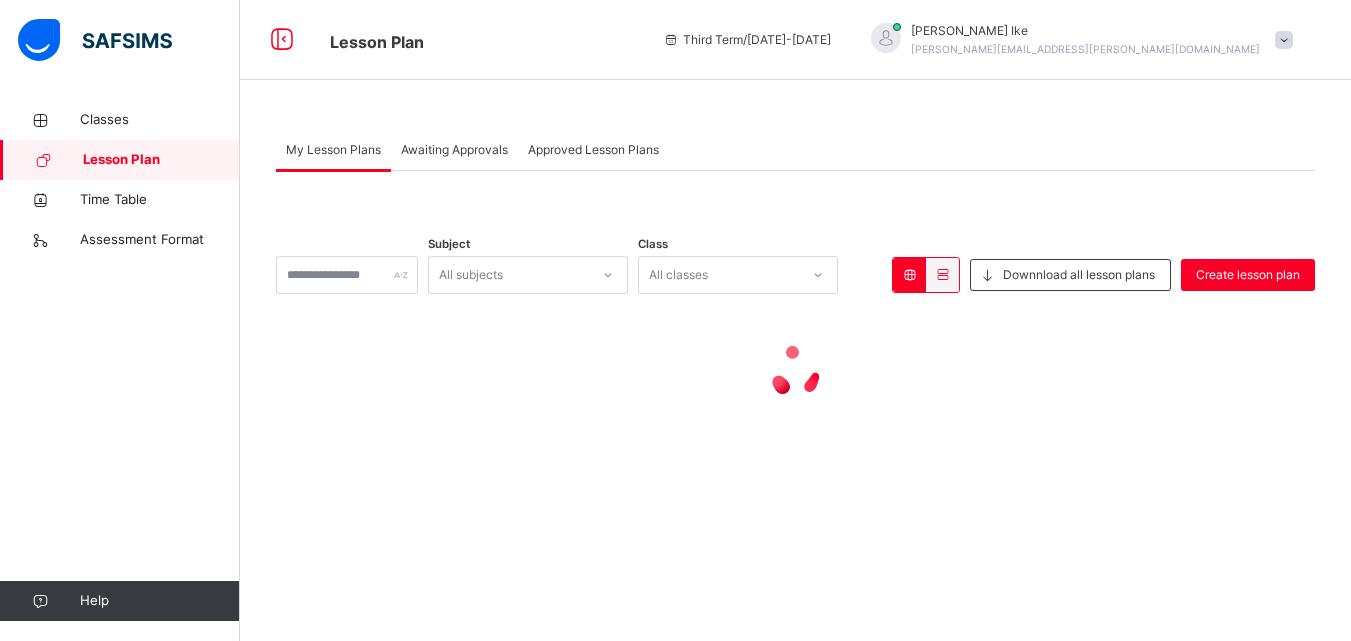 scroll, scrollTop: 0, scrollLeft: 0, axis: both 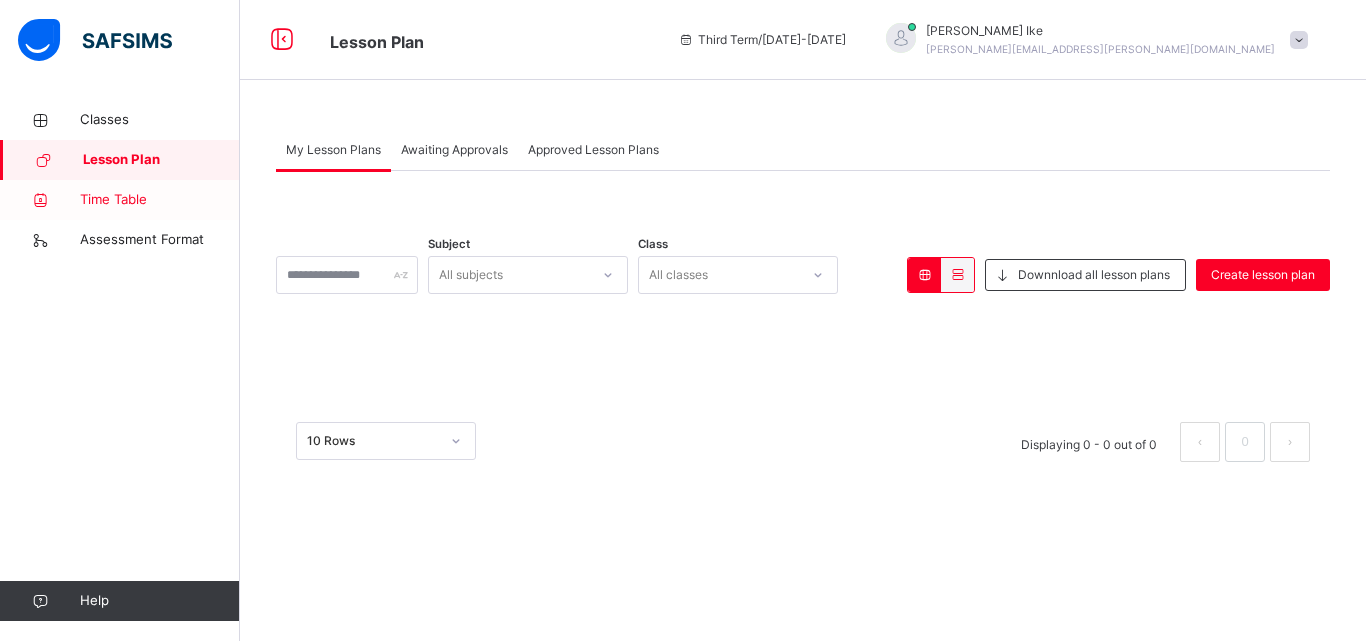 click at bounding box center [40, 200] 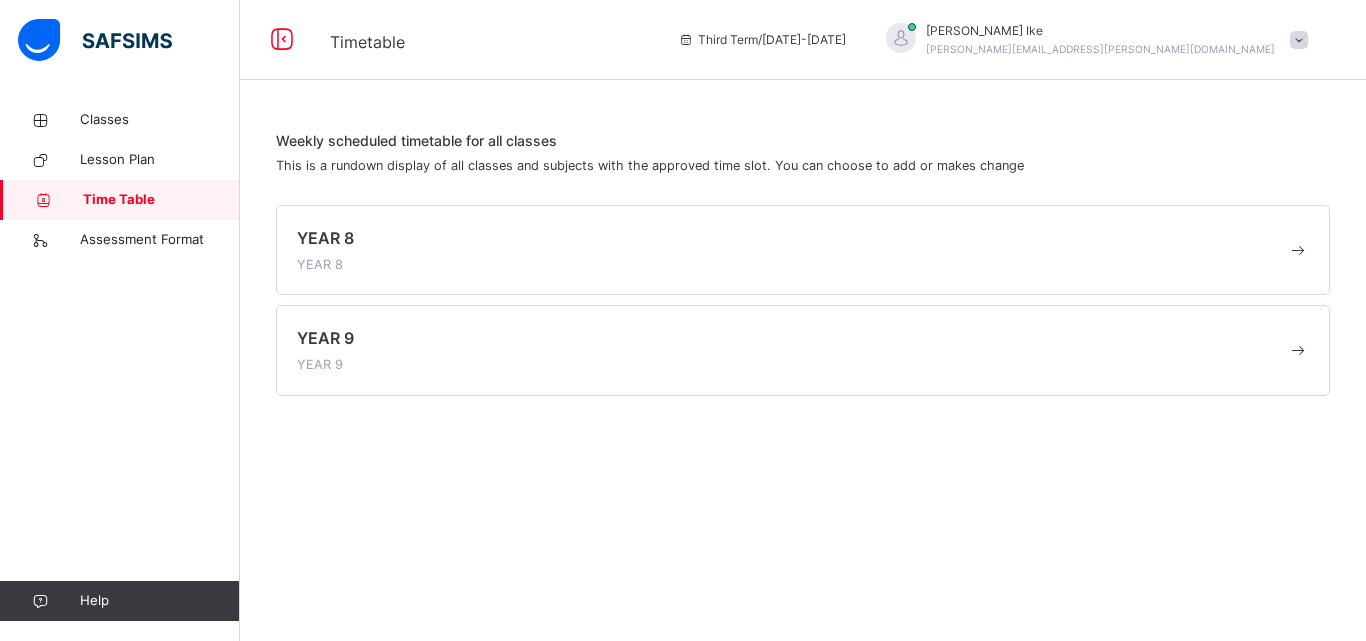 click at bounding box center (43, 200) 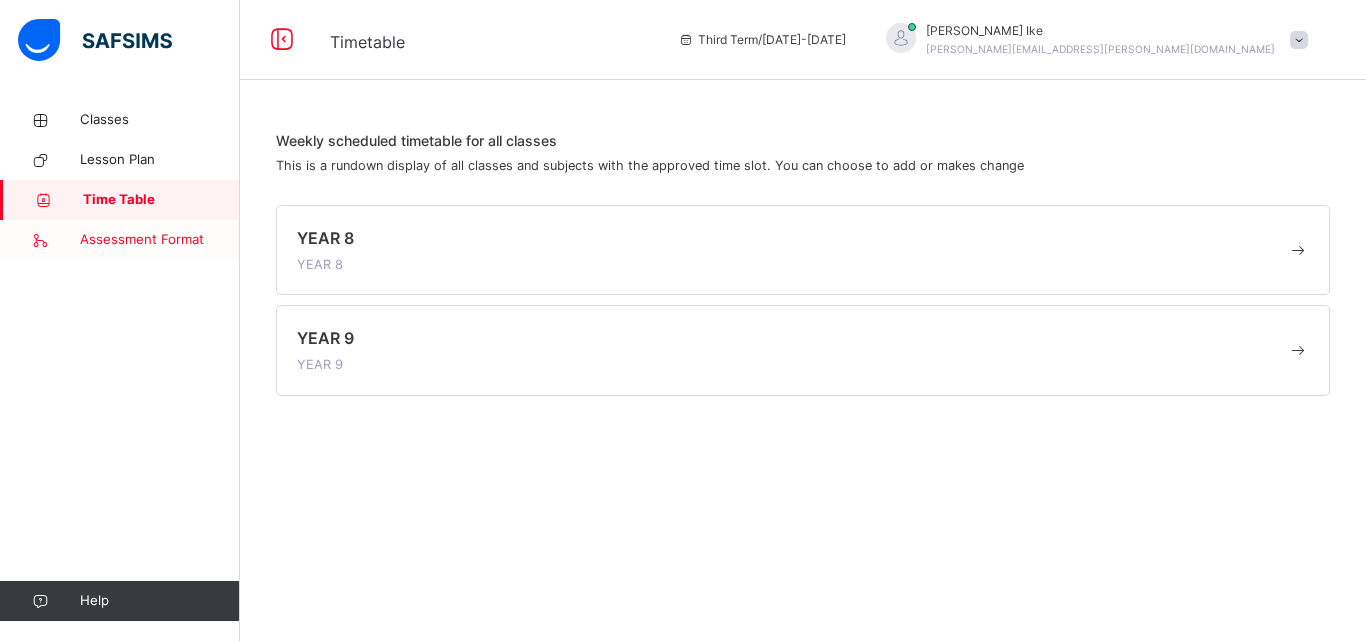 click on "Assessment Format" at bounding box center (160, 240) 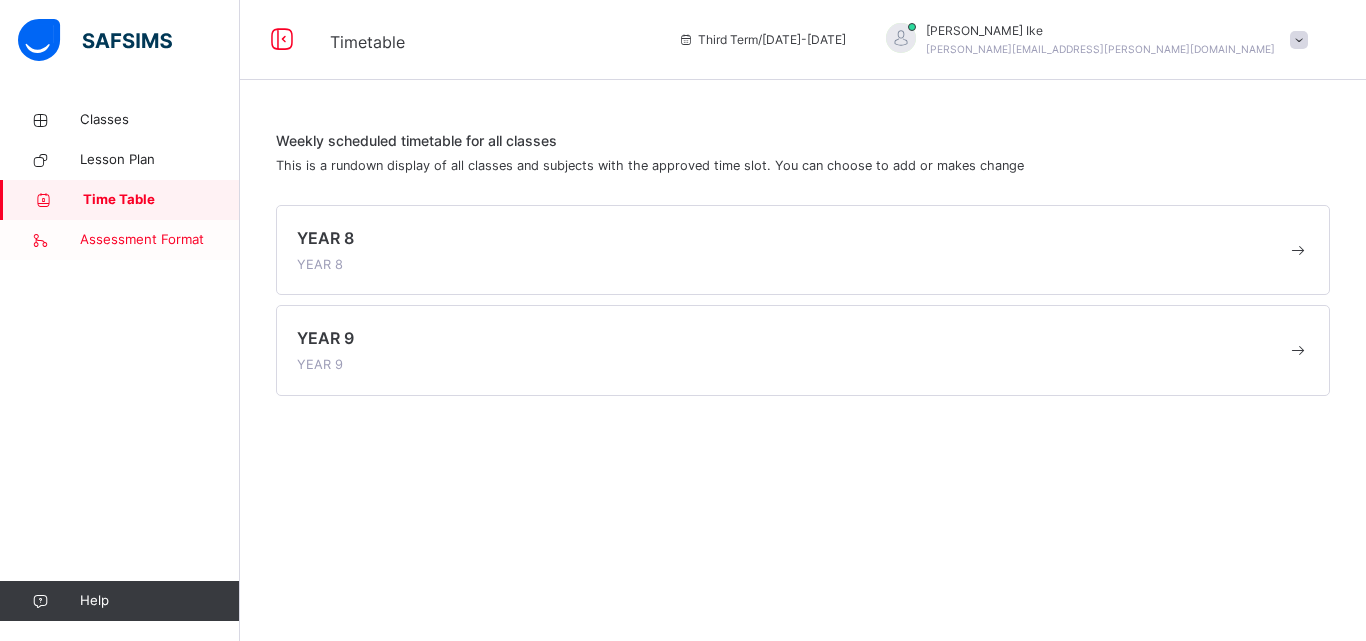 click on "Assessment Format" at bounding box center (160, 240) 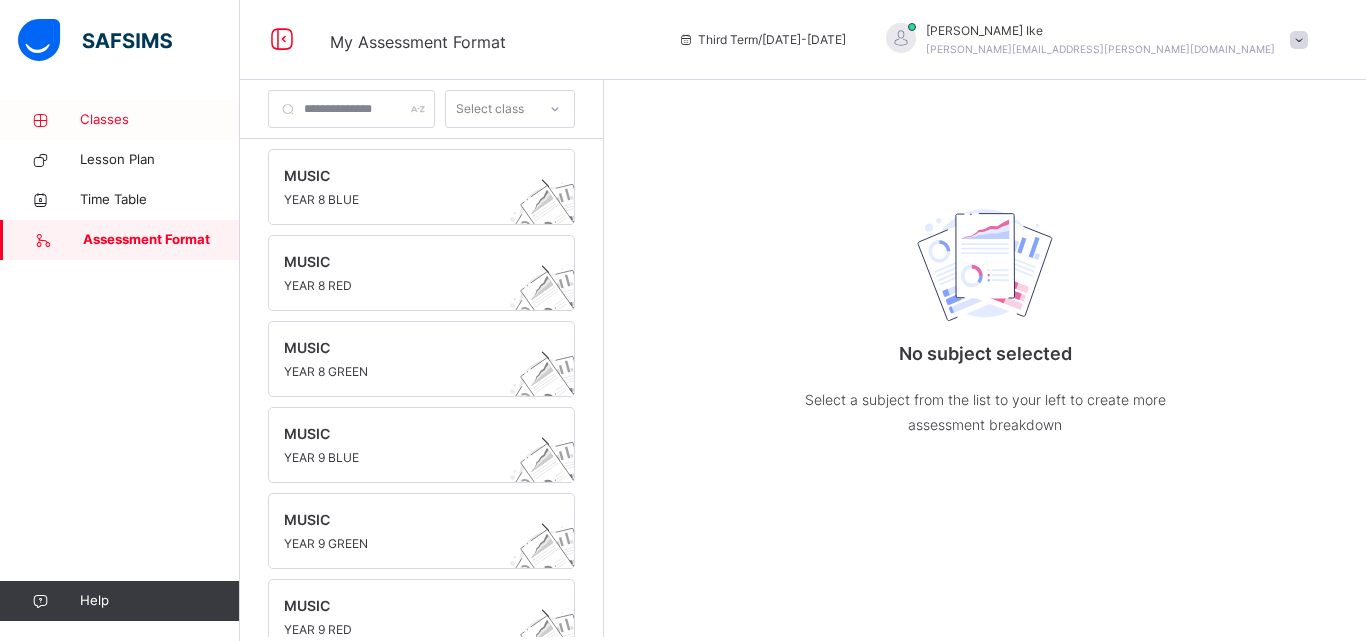 click on "Classes" at bounding box center (160, 120) 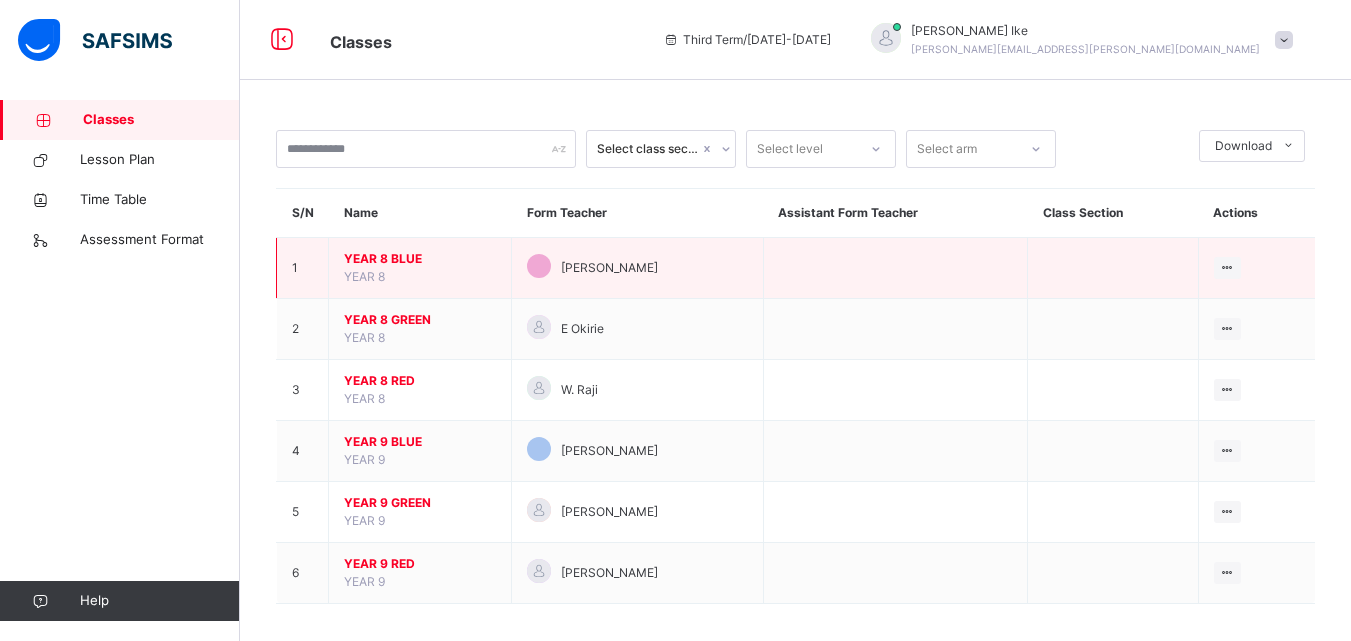 click on "YEAR 8" at bounding box center (364, 276) 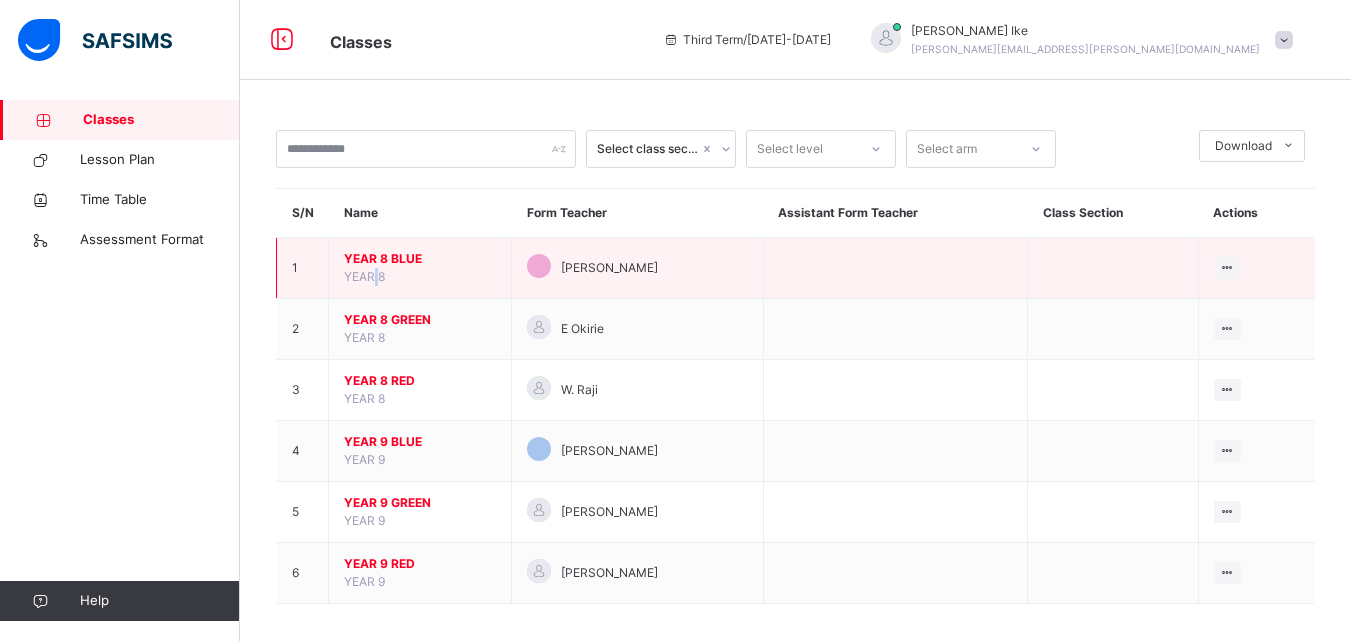 click on "YEAR 8" at bounding box center (364, 276) 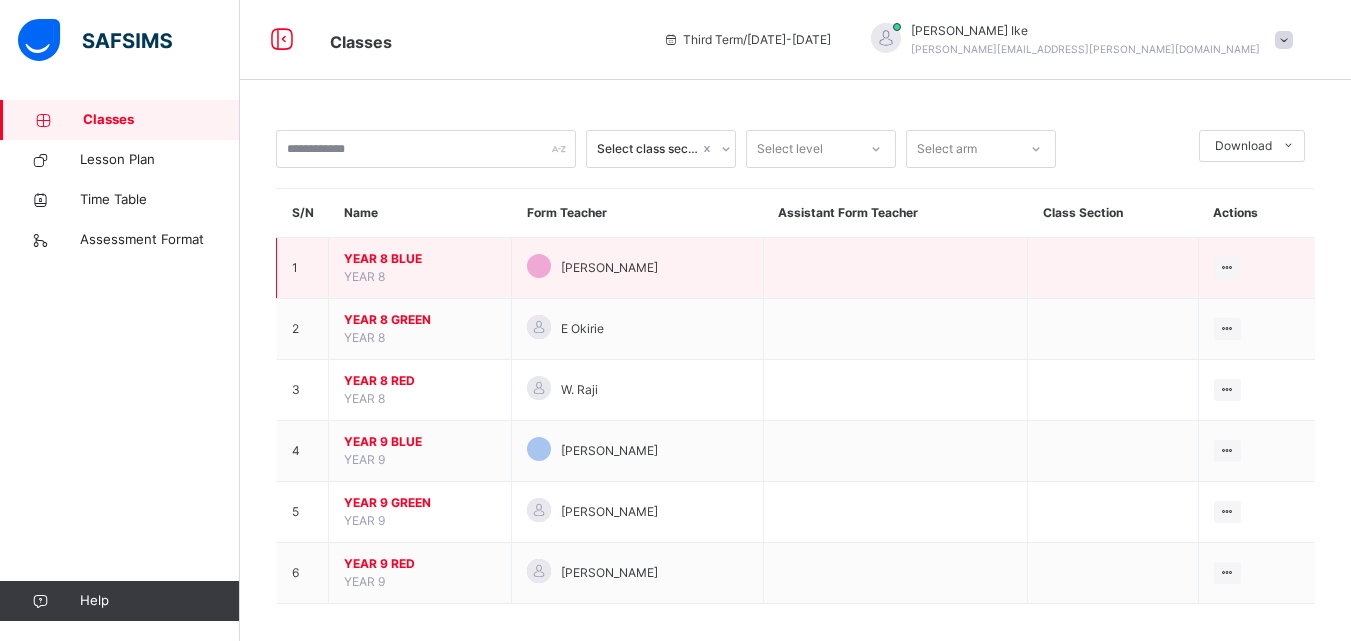 click on "YEAR 8   BLUE   YEAR 8" at bounding box center [420, 268] 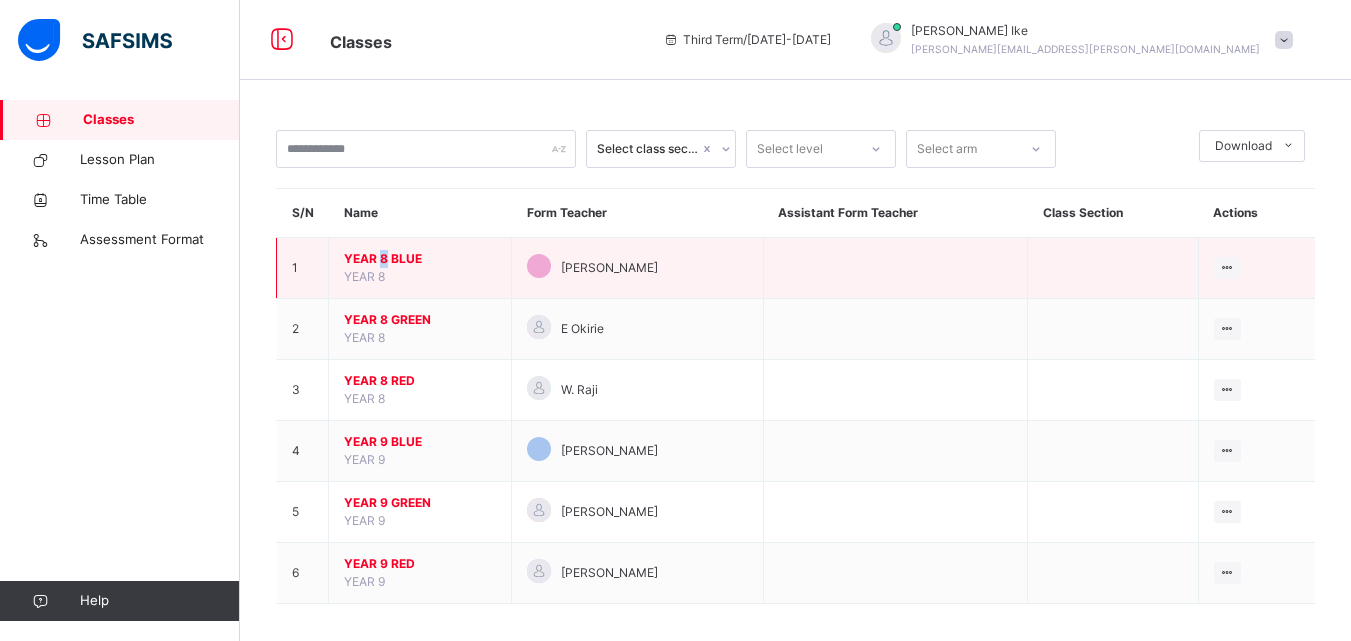 click on "YEAR 8   BLUE   YEAR 8" at bounding box center (420, 268) 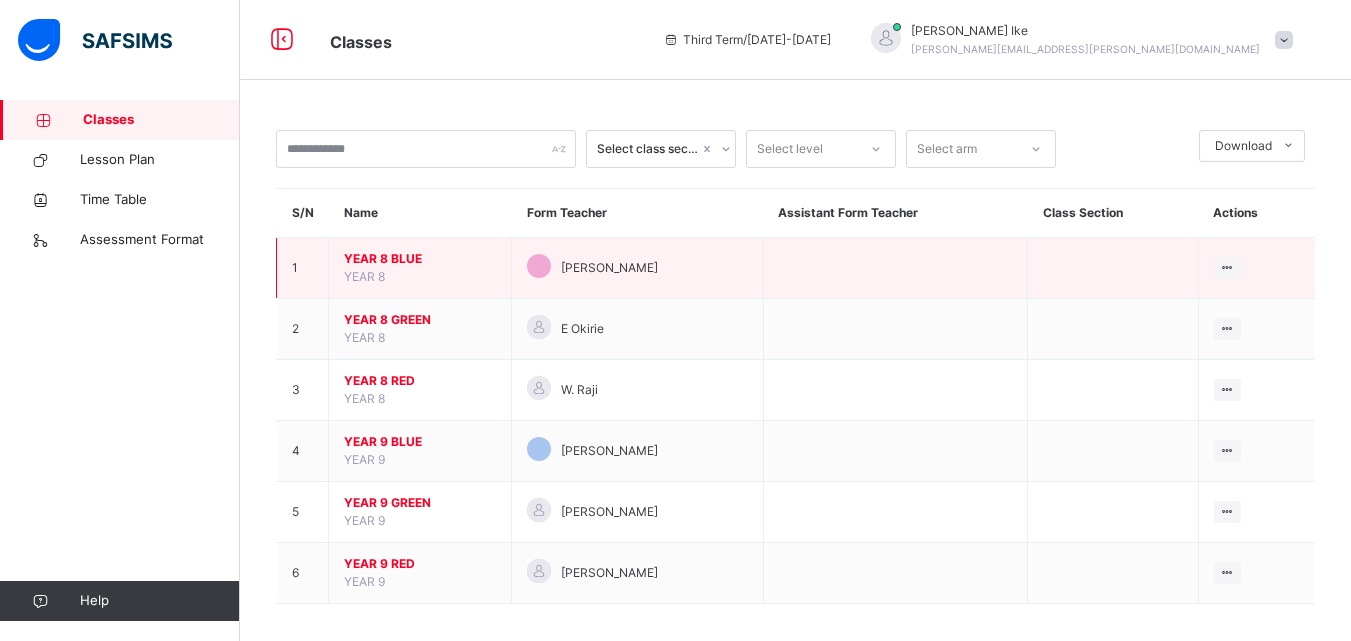 click on "YEAR 8   BLUE" at bounding box center [420, 259] 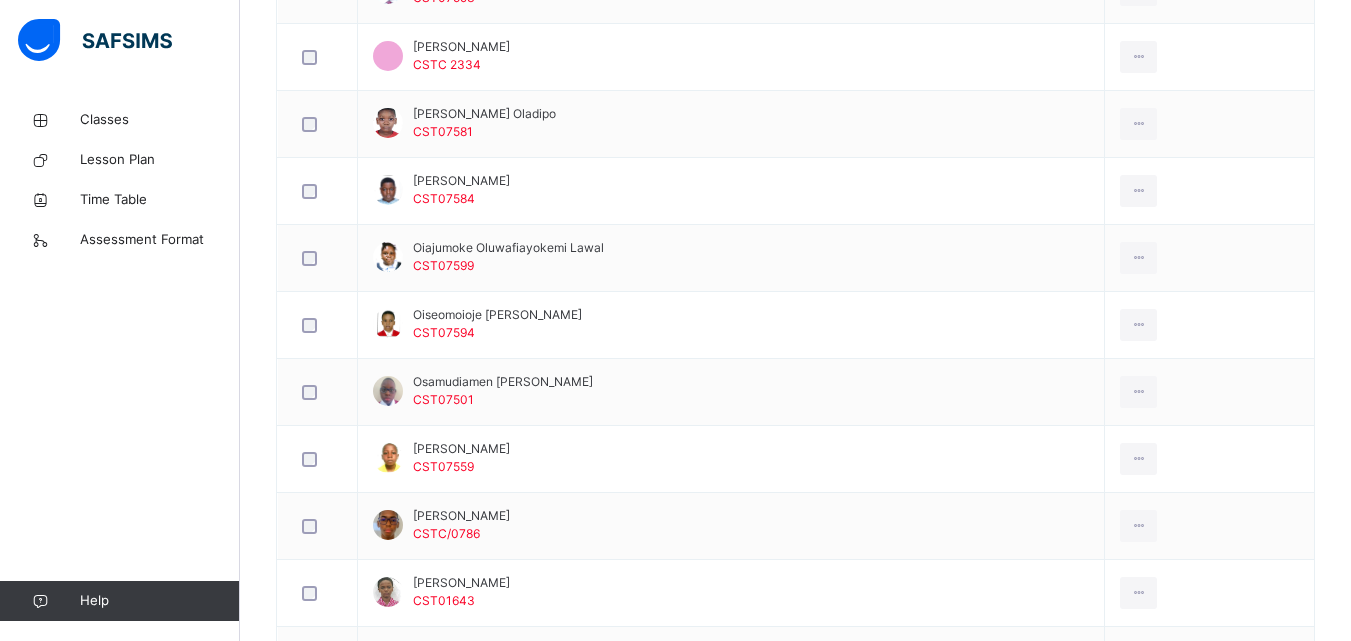 scroll, scrollTop: 1464, scrollLeft: 0, axis: vertical 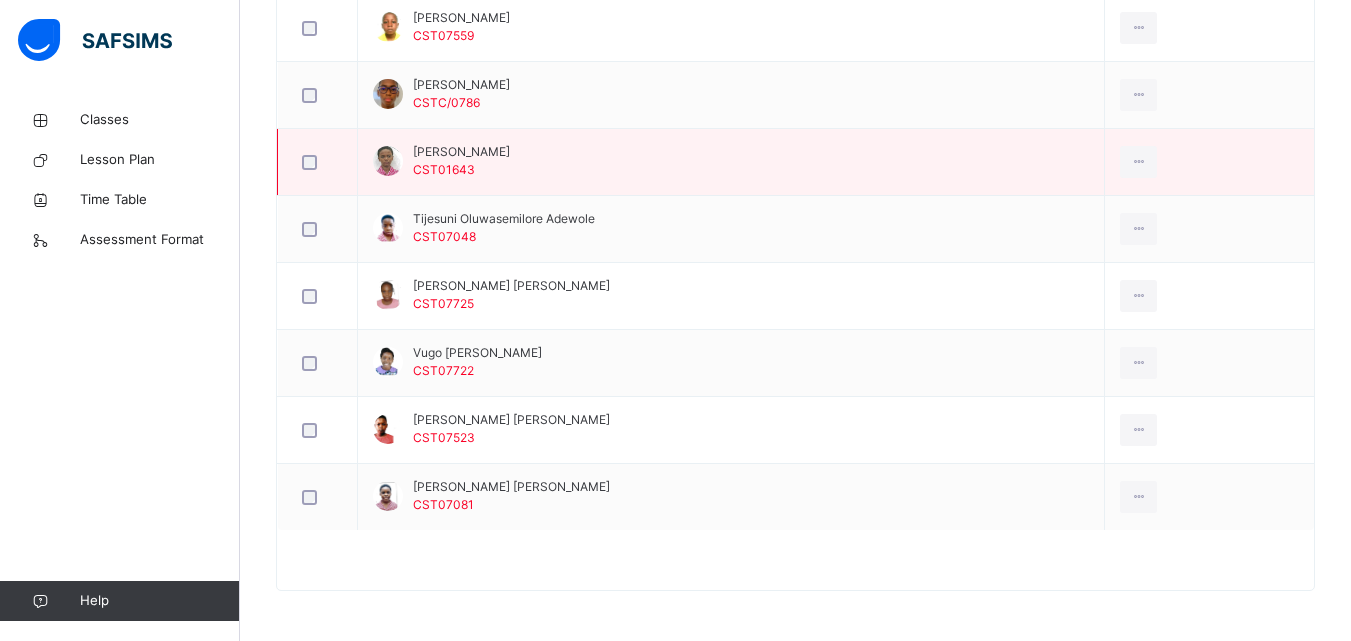 click at bounding box center [1209, 162] 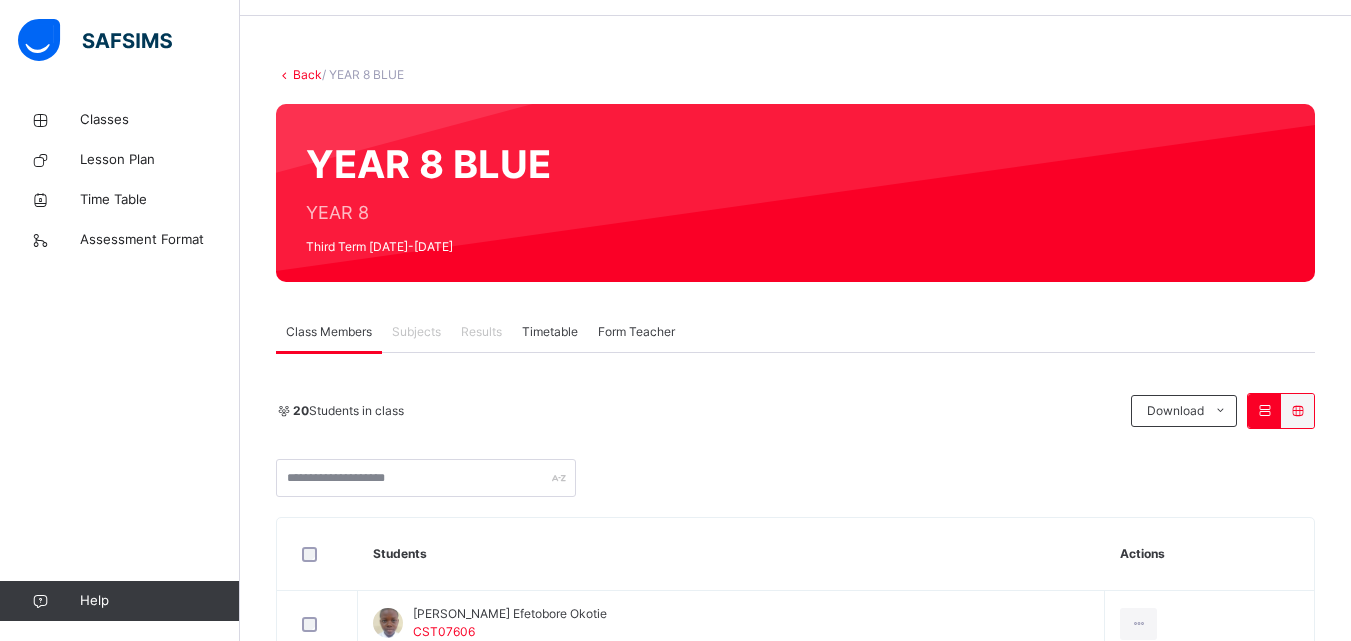 scroll, scrollTop: 0, scrollLeft: 0, axis: both 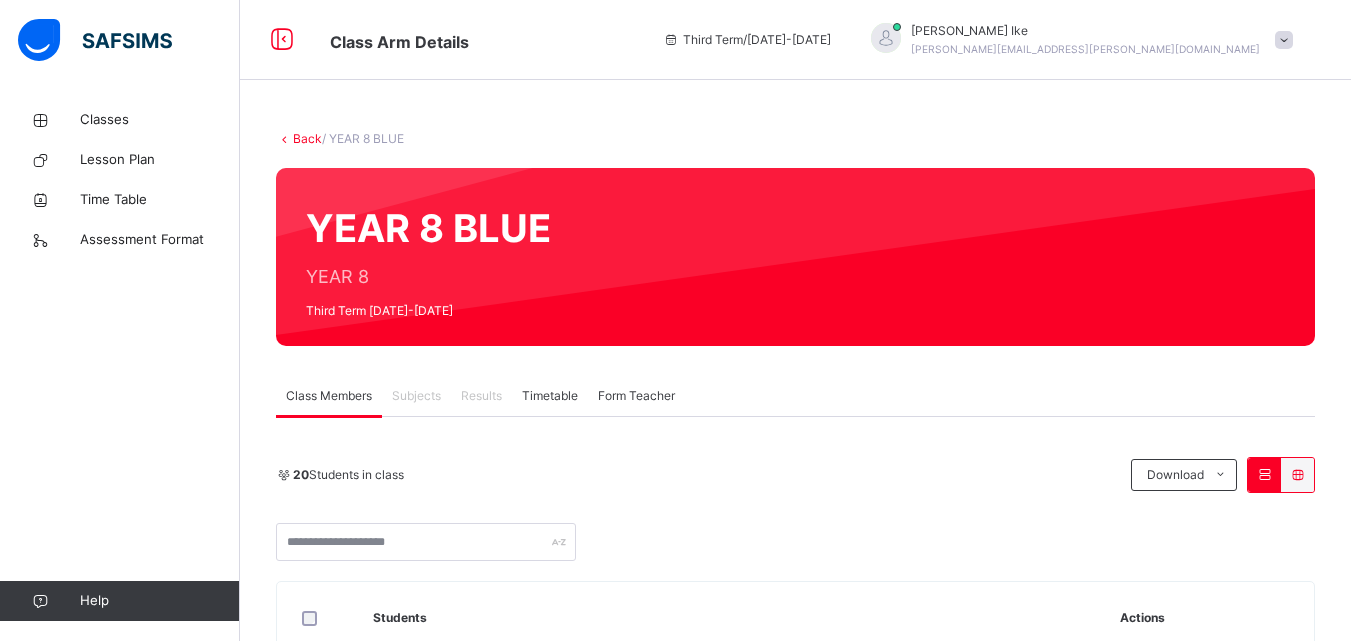 click on "Timetable" at bounding box center [550, 396] 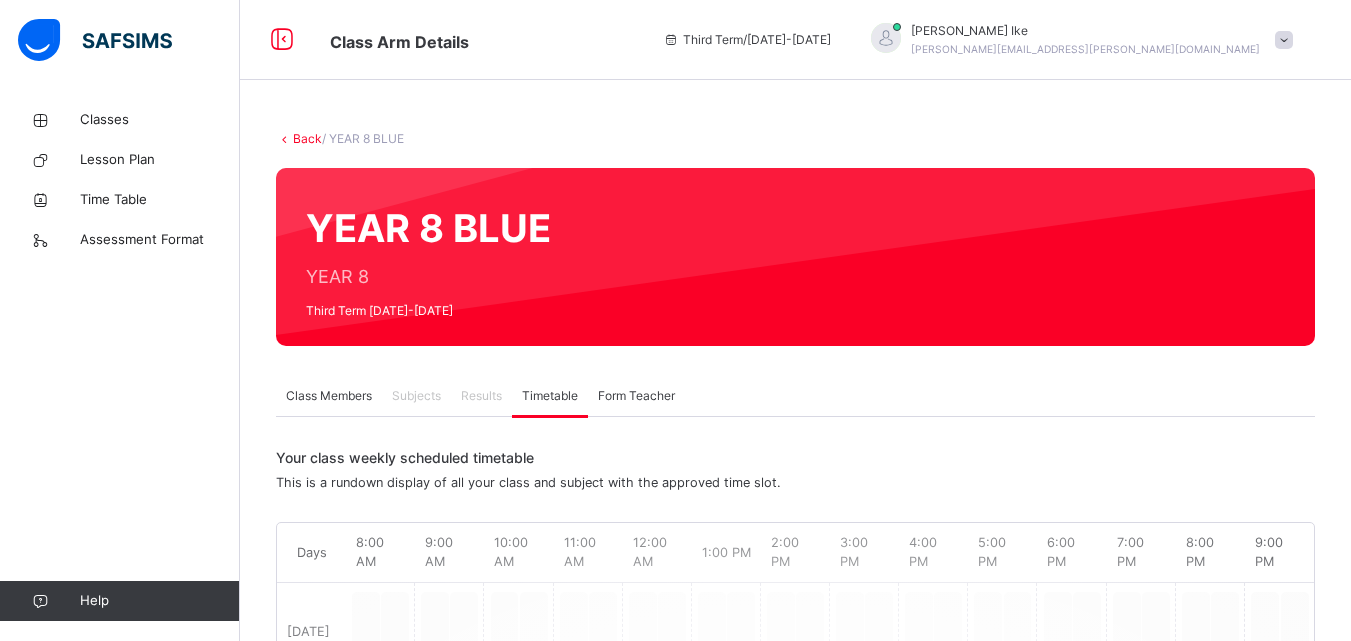 click on "Results" at bounding box center (481, 396) 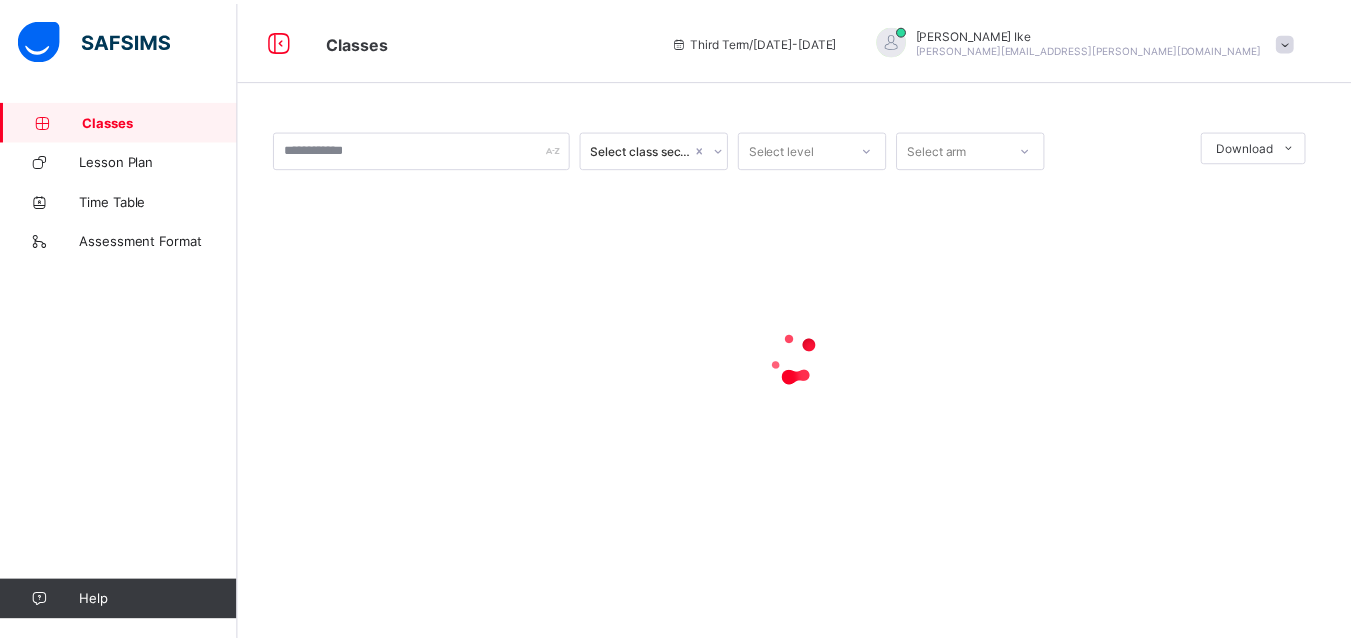 scroll, scrollTop: 0, scrollLeft: 0, axis: both 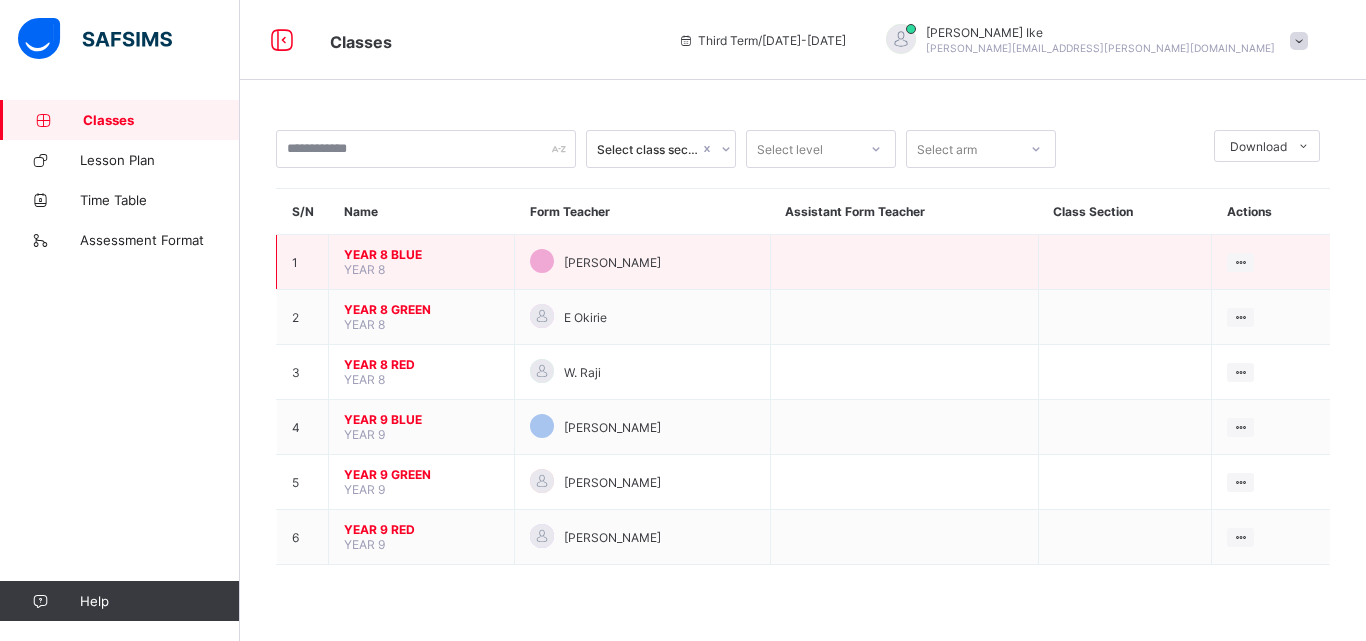 click on "YEAR 8   BLUE" at bounding box center [421, 254] 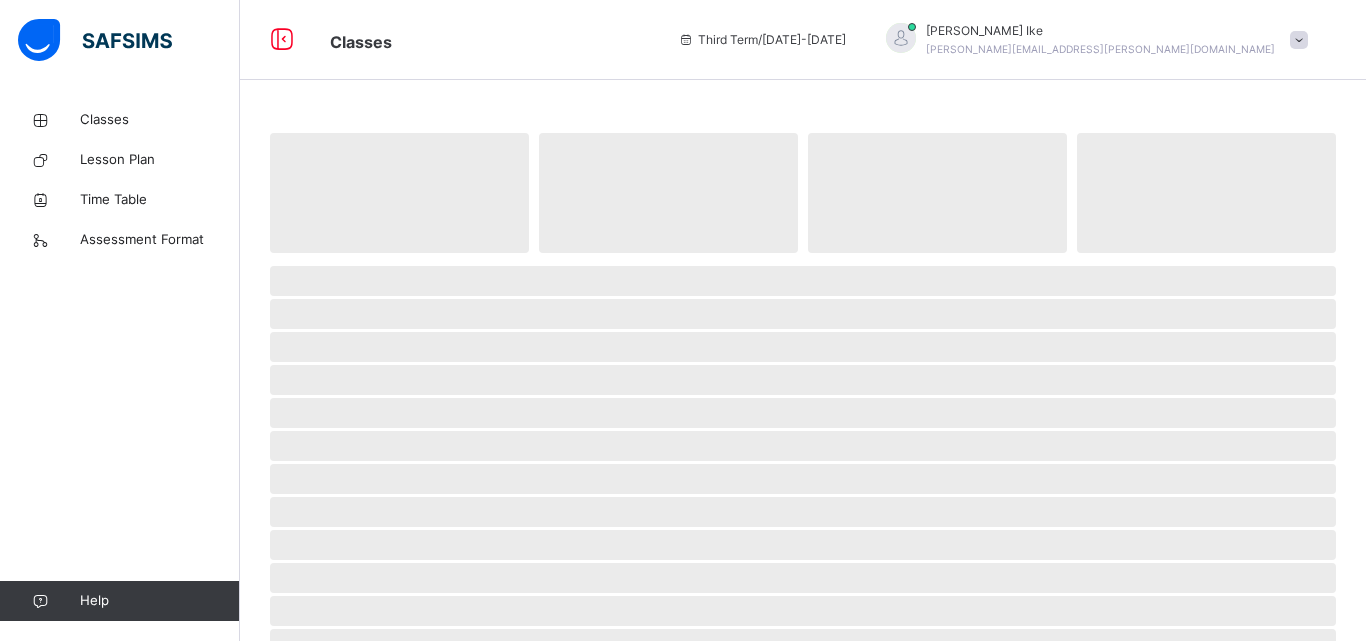click on "‌ ‌ ‌ ‌ ‌ ‌ ‌ ‌ ‌ ‌ ‌ ‌ ‌ ‌ ‌ ‌ ‌ ‌ ‌ ‌ ‌ ‌ ‌ ‌ ‌ ‌ ‌ ‌ ‌" at bounding box center [803, 609] 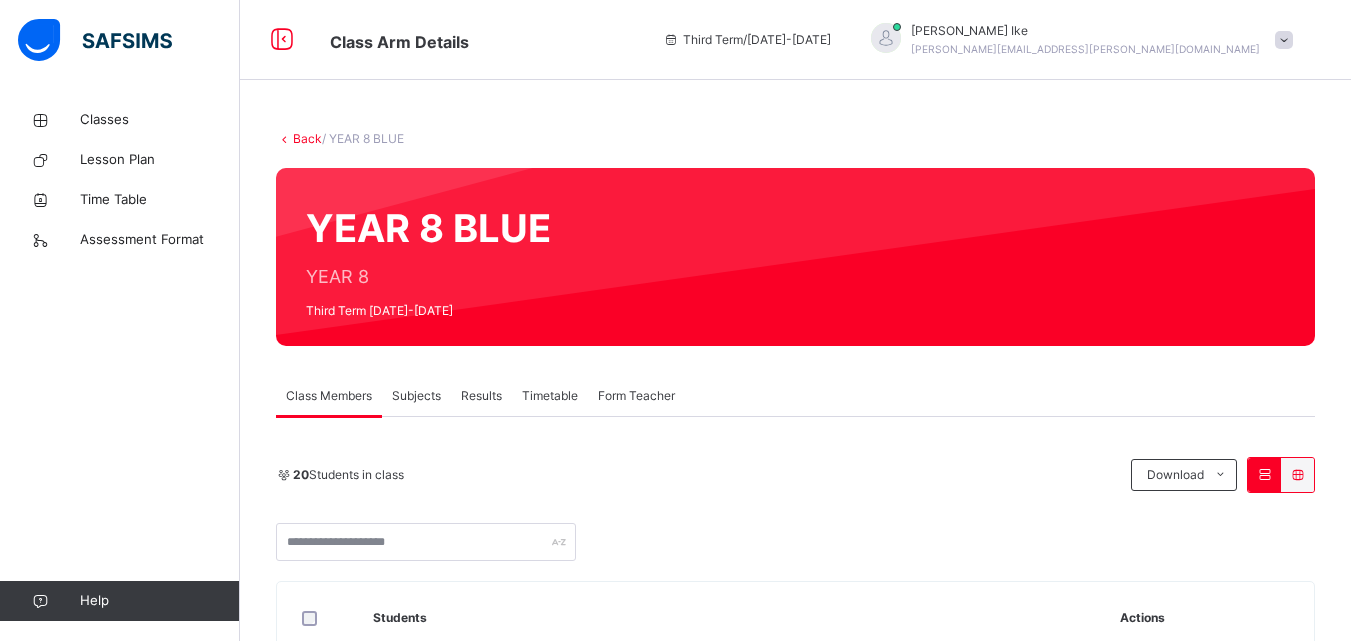 click on "Subjects" at bounding box center [416, 396] 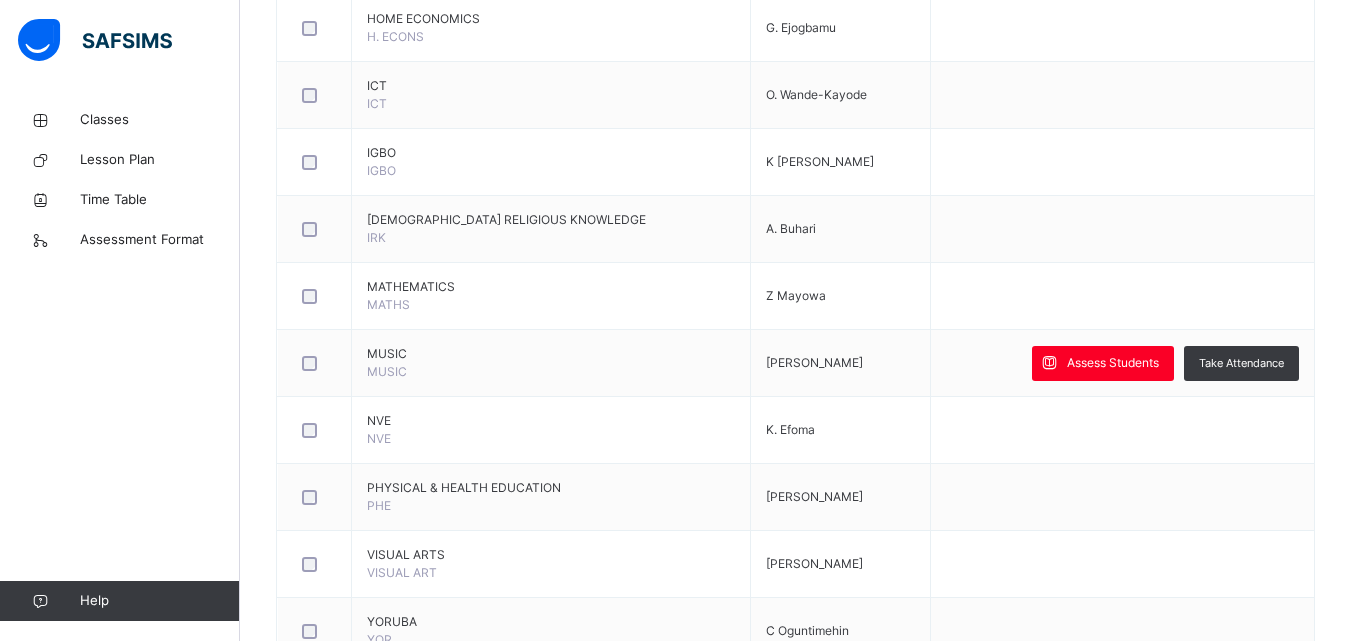 scroll, scrollTop: 1322, scrollLeft: 0, axis: vertical 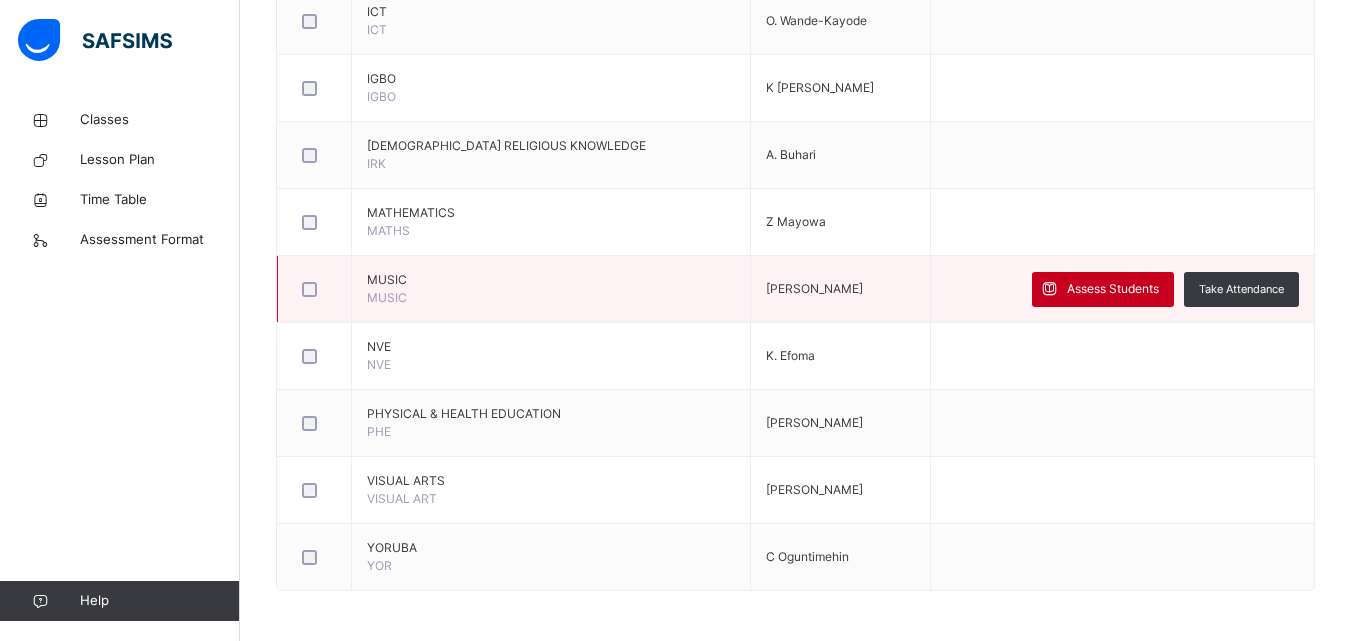 click on "Assess Students" at bounding box center (1113, 289) 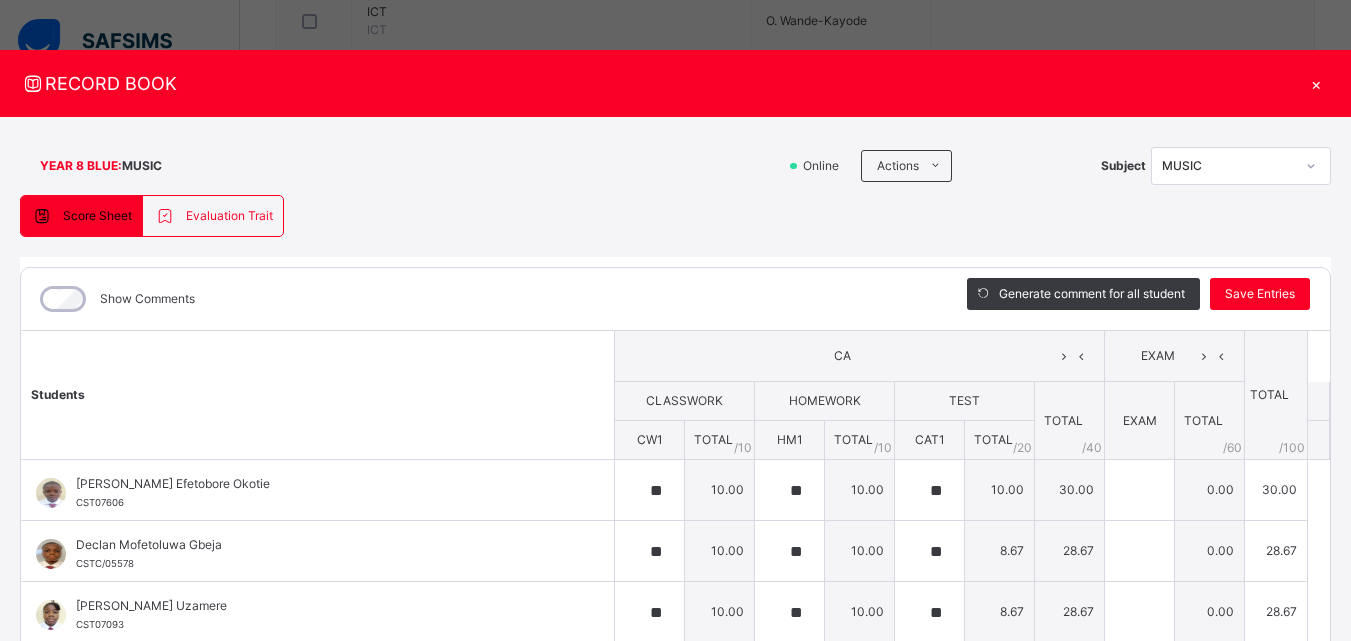 type on "**" 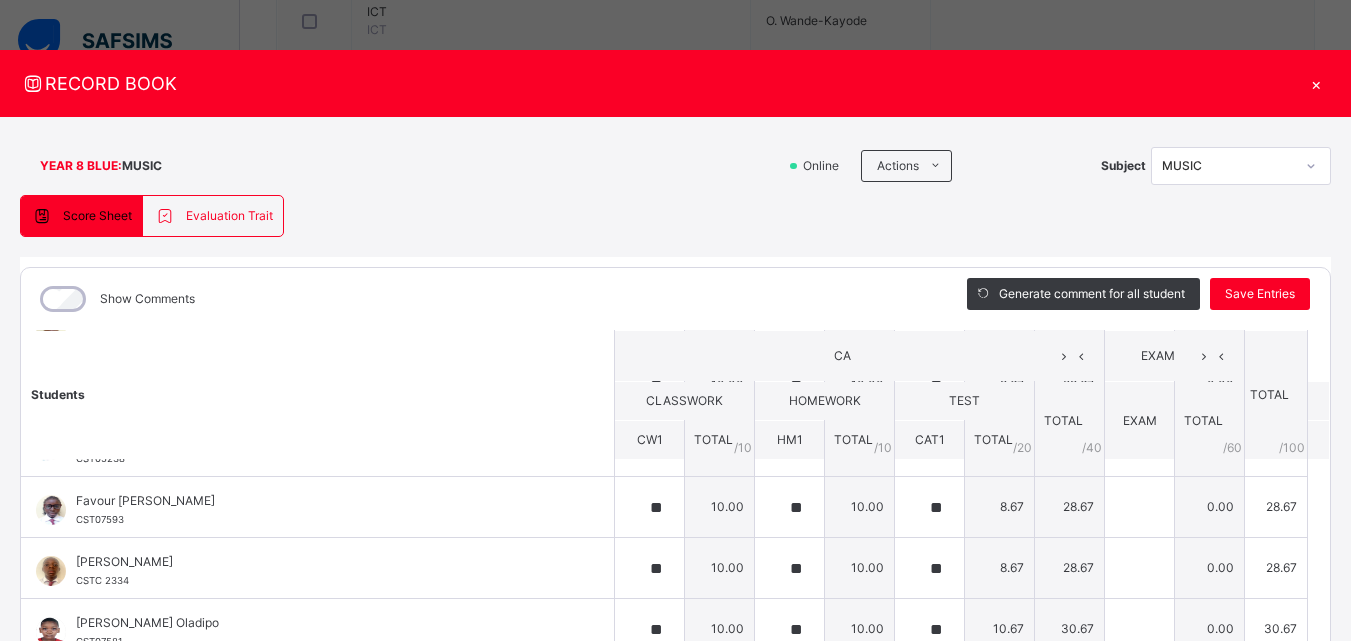 scroll, scrollTop: 0, scrollLeft: 0, axis: both 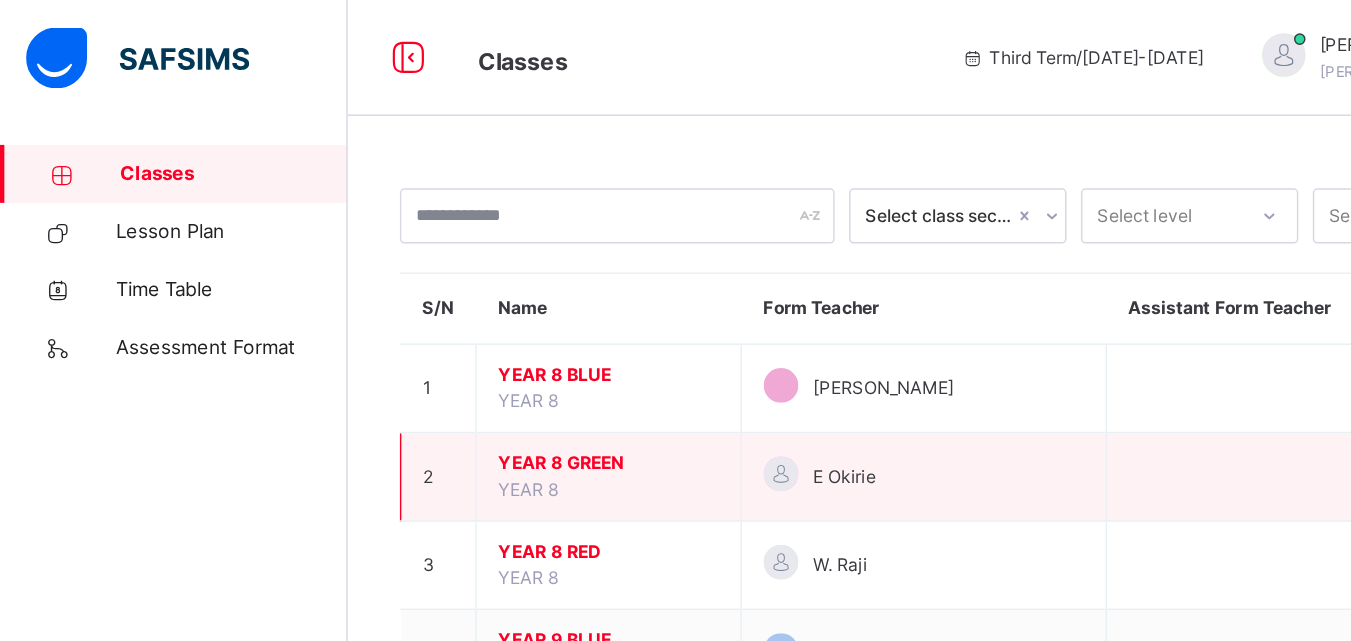 click on "YEAR 8   GREEN" at bounding box center (420, 320) 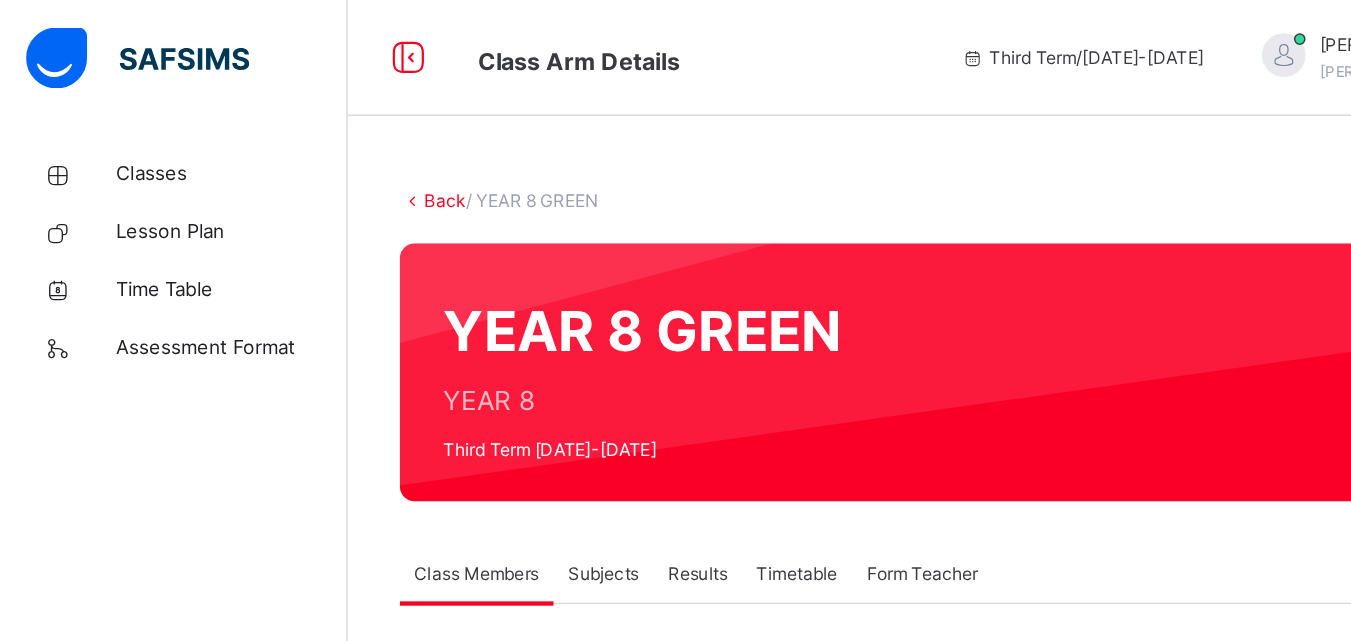 click on "Subjects" at bounding box center (416, 396) 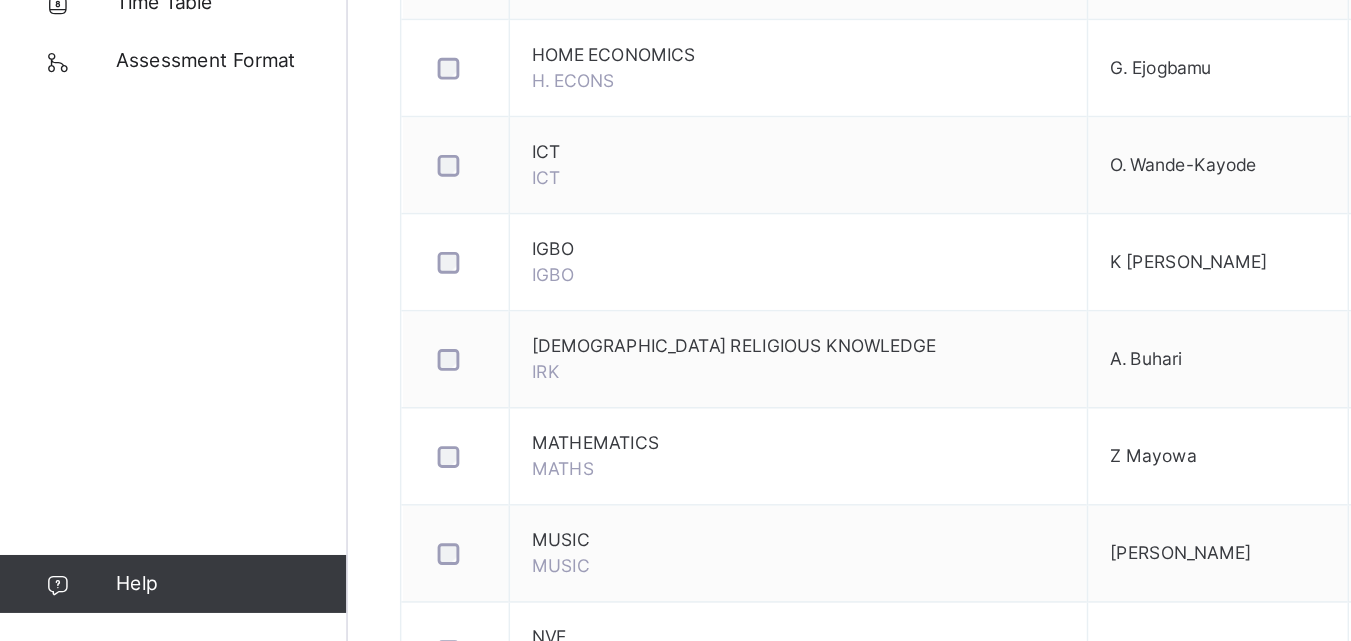 scroll, scrollTop: 1053, scrollLeft: 0, axis: vertical 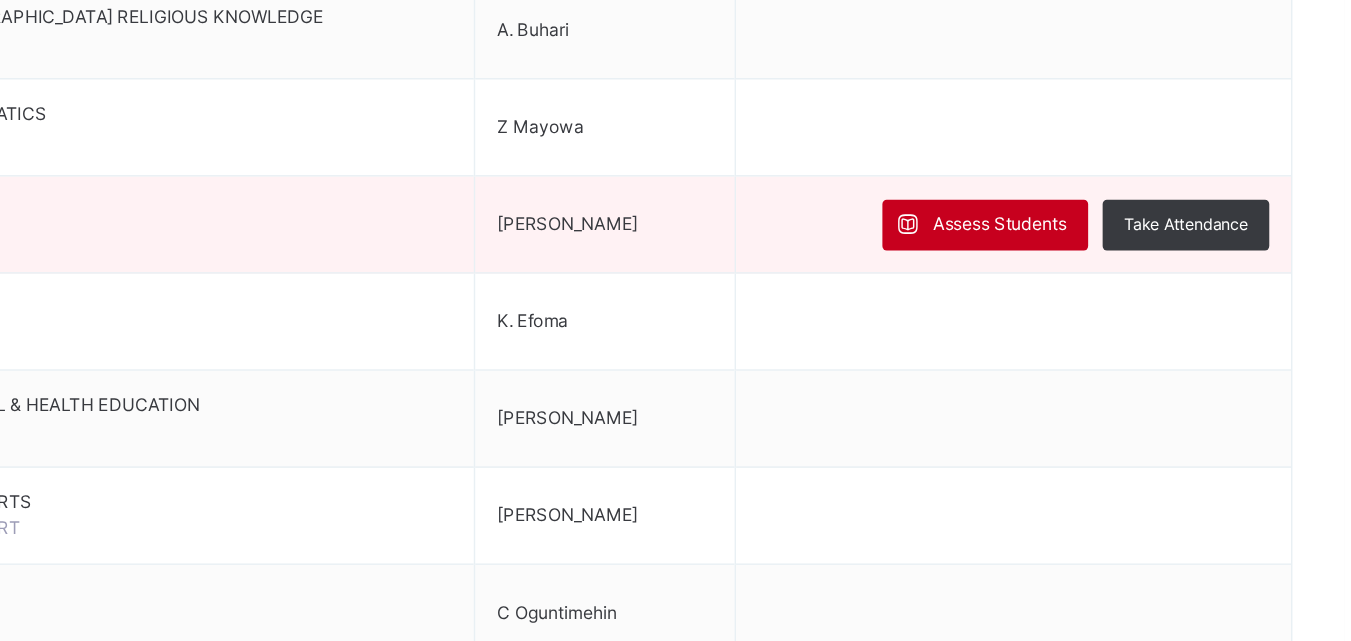 click on "Assess Students" at bounding box center (1113, 353) 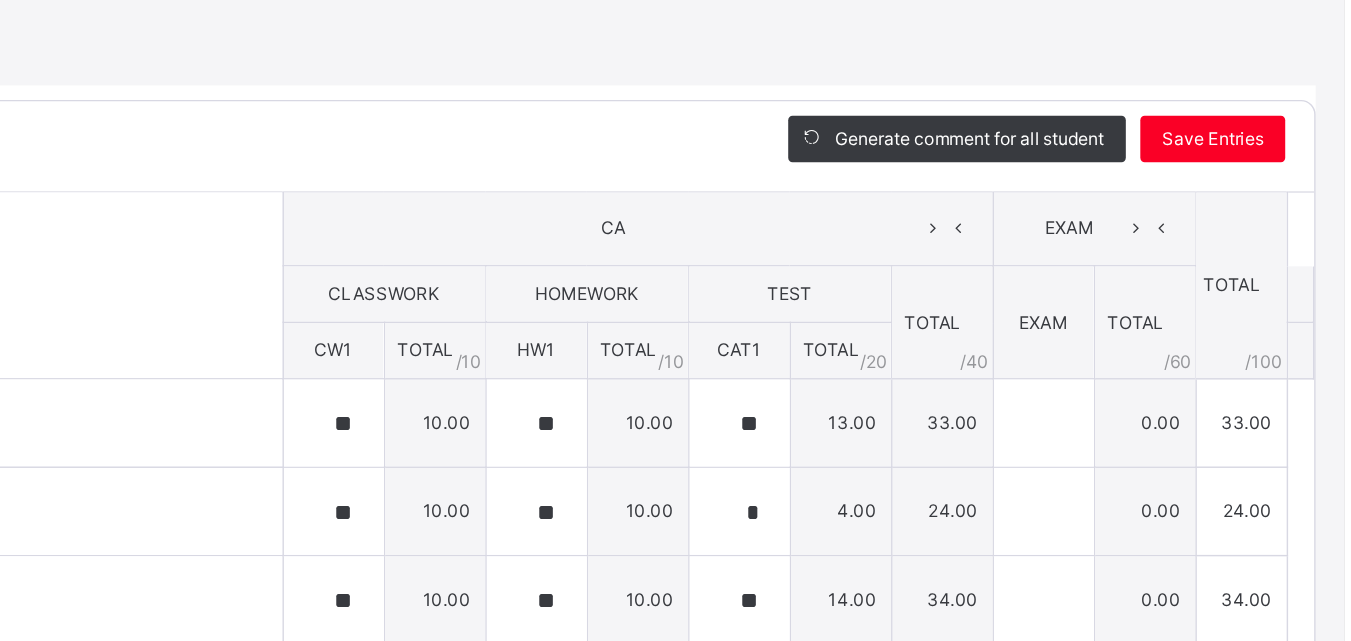 type on "**" 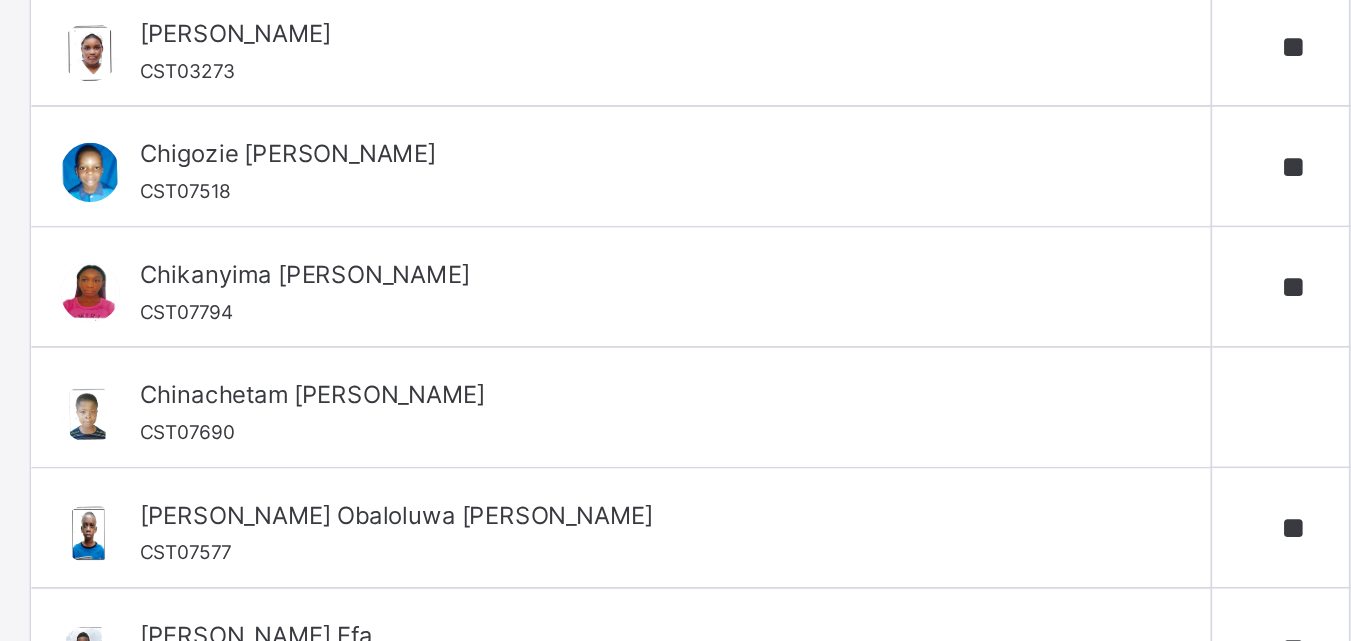 scroll, scrollTop: 178, scrollLeft: 0, axis: vertical 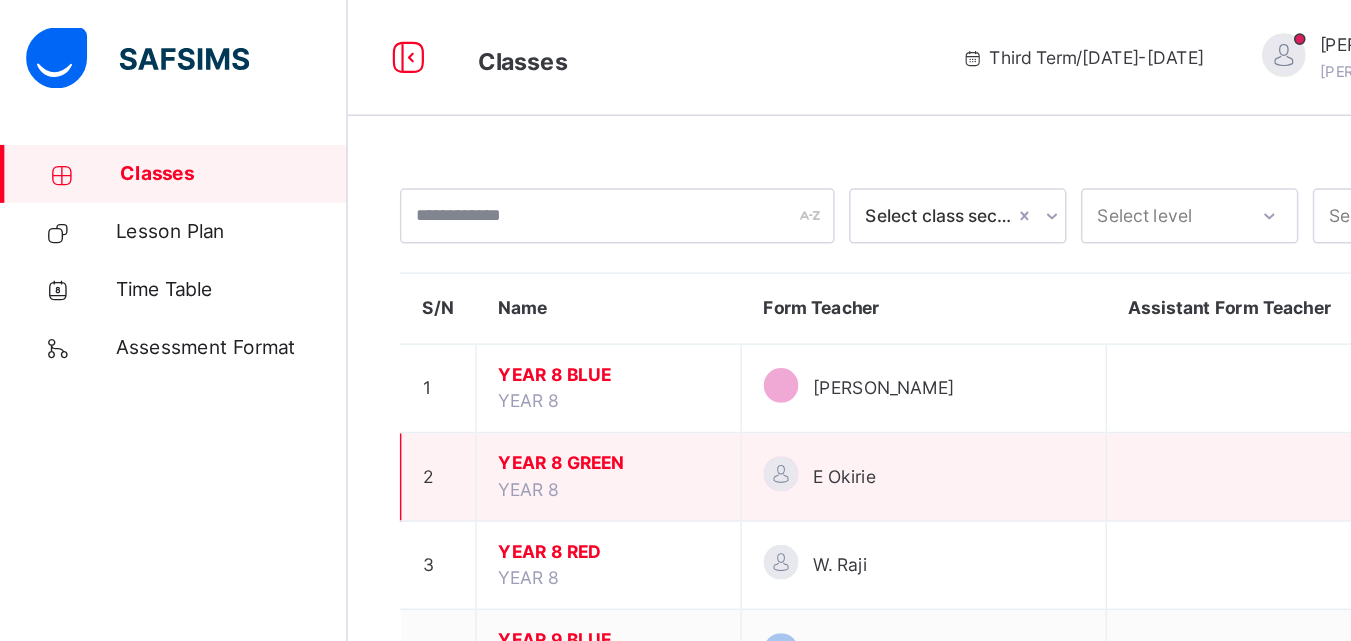 click on "YEAR 8   GREEN" at bounding box center [420, 320] 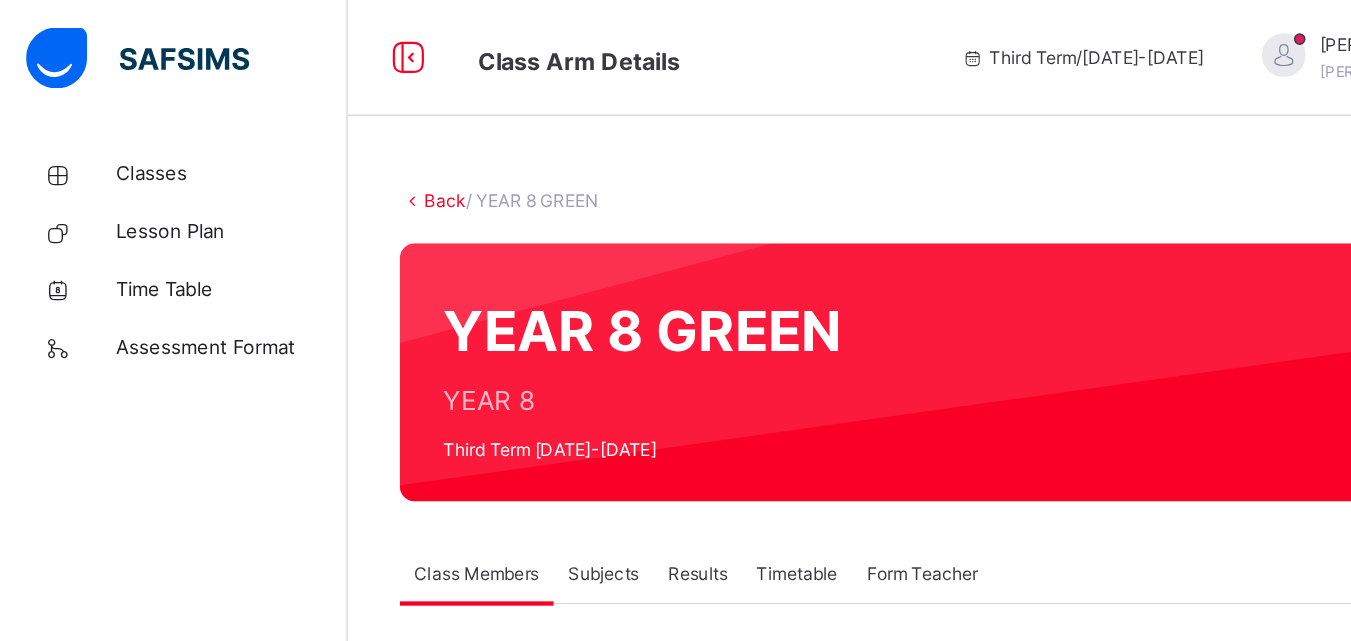 click on "Subjects" at bounding box center [416, 396] 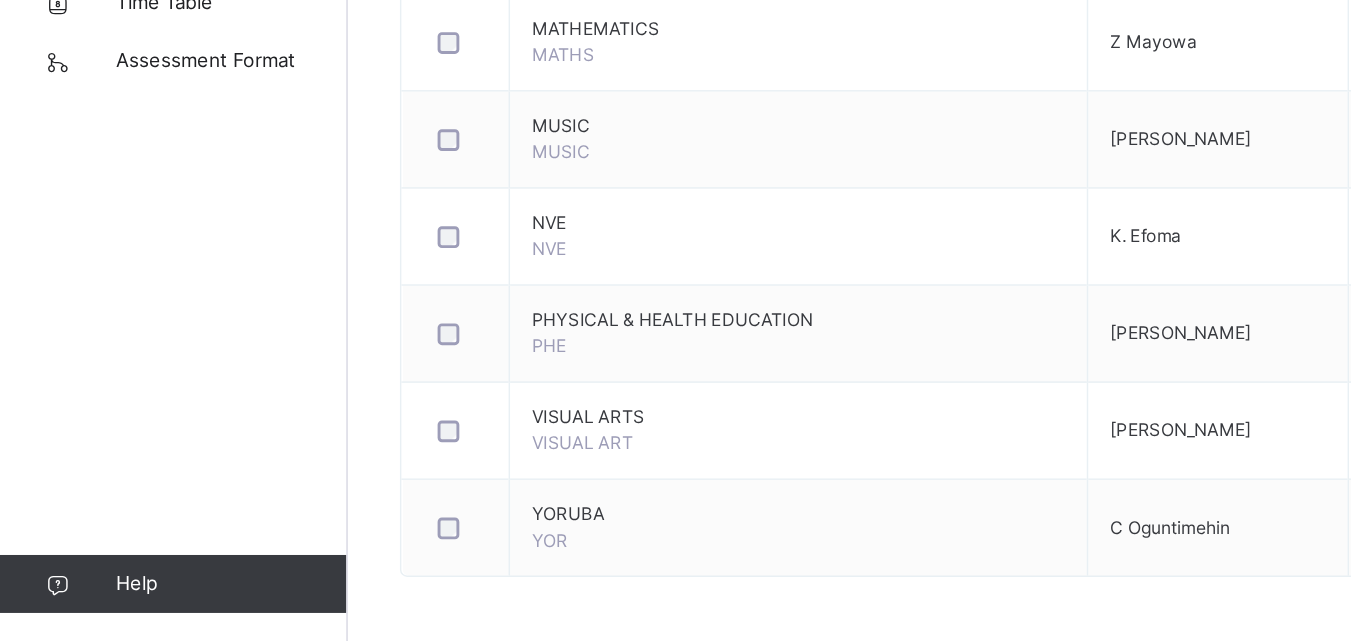 scroll, scrollTop: 1319, scrollLeft: 0, axis: vertical 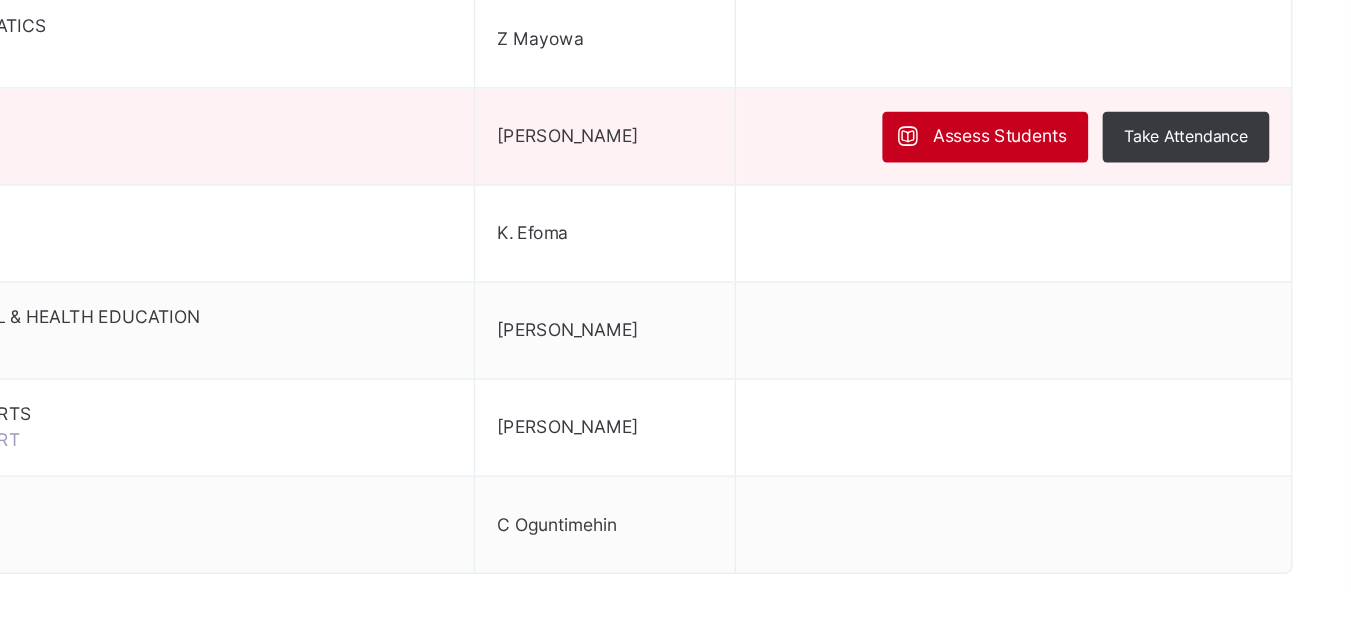 click on "Assess Students" at bounding box center (1113, 292) 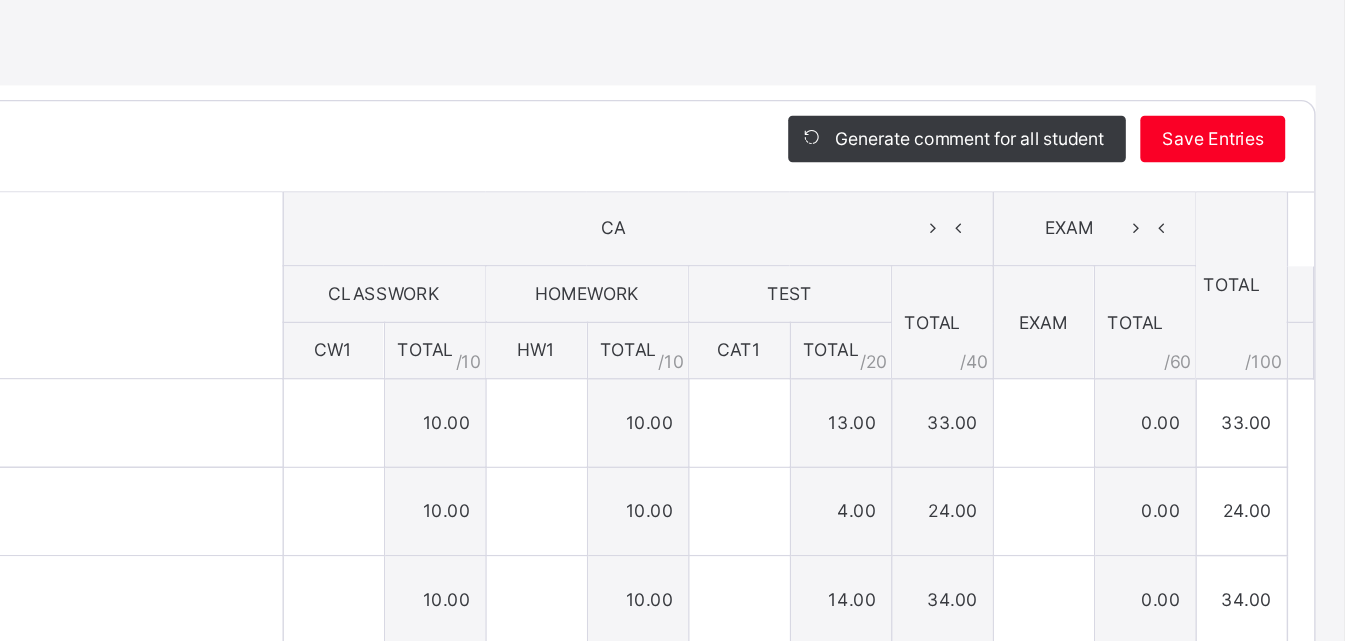 type on "**" 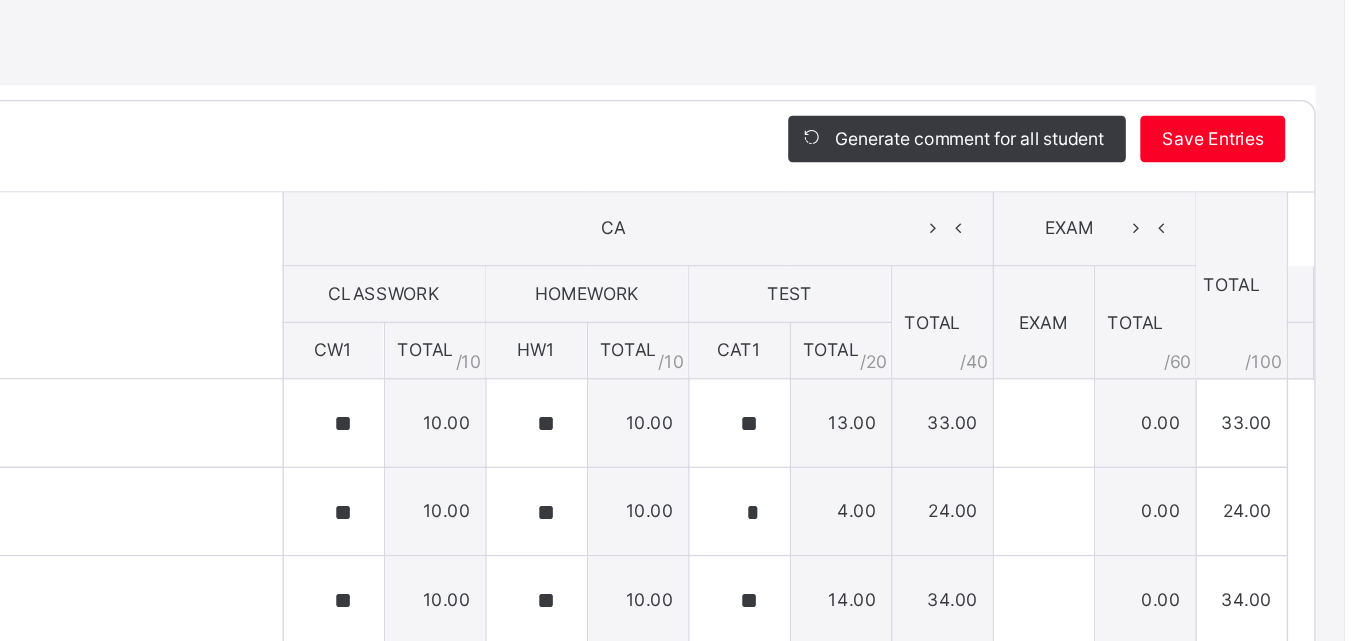 type on "**" 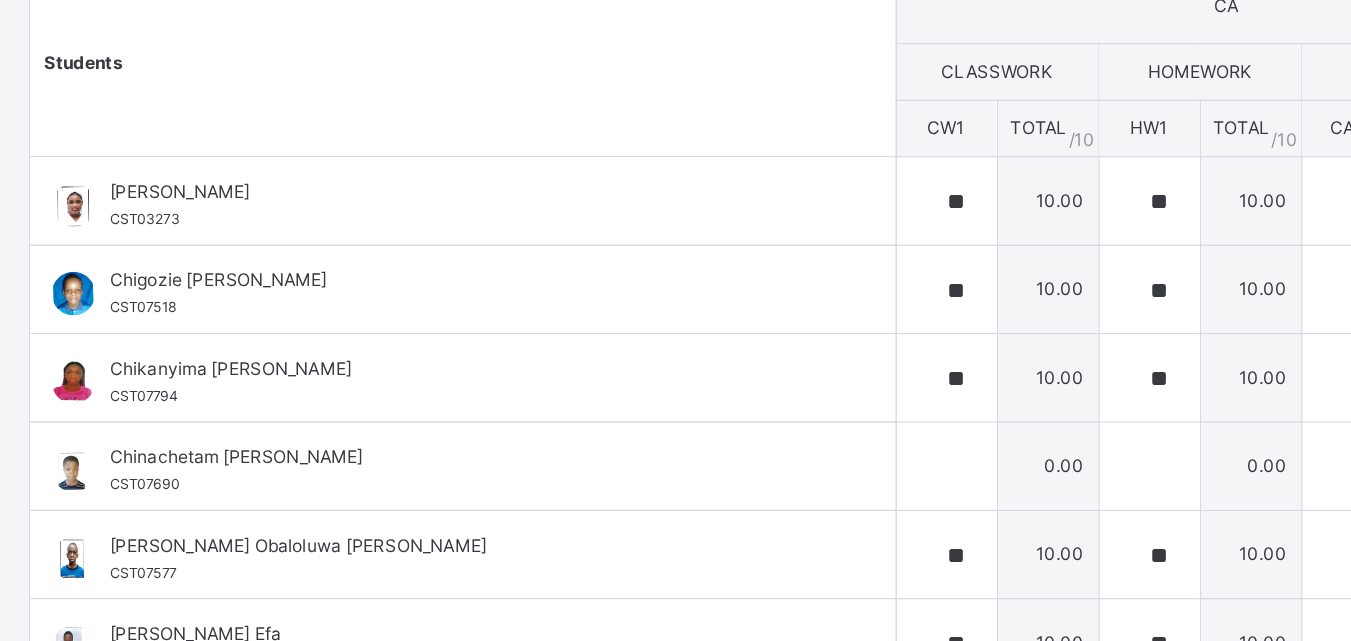 scroll, scrollTop: 148, scrollLeft: 0, axis: vertical 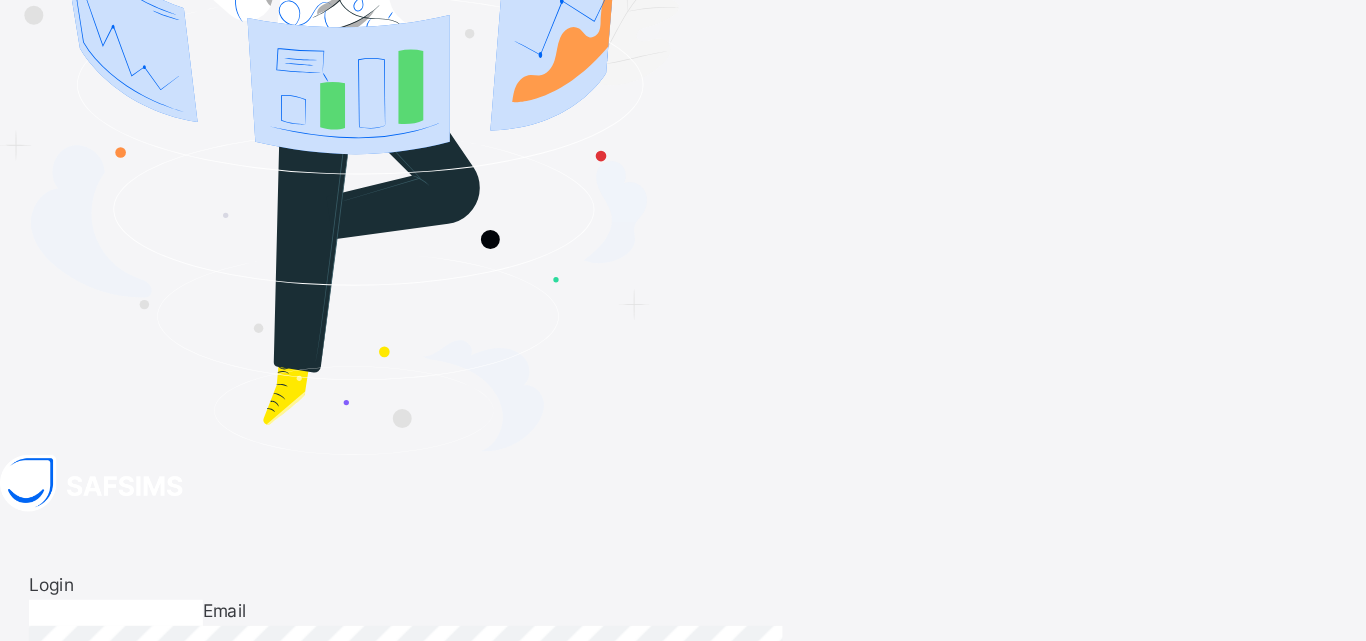 type on "**********" 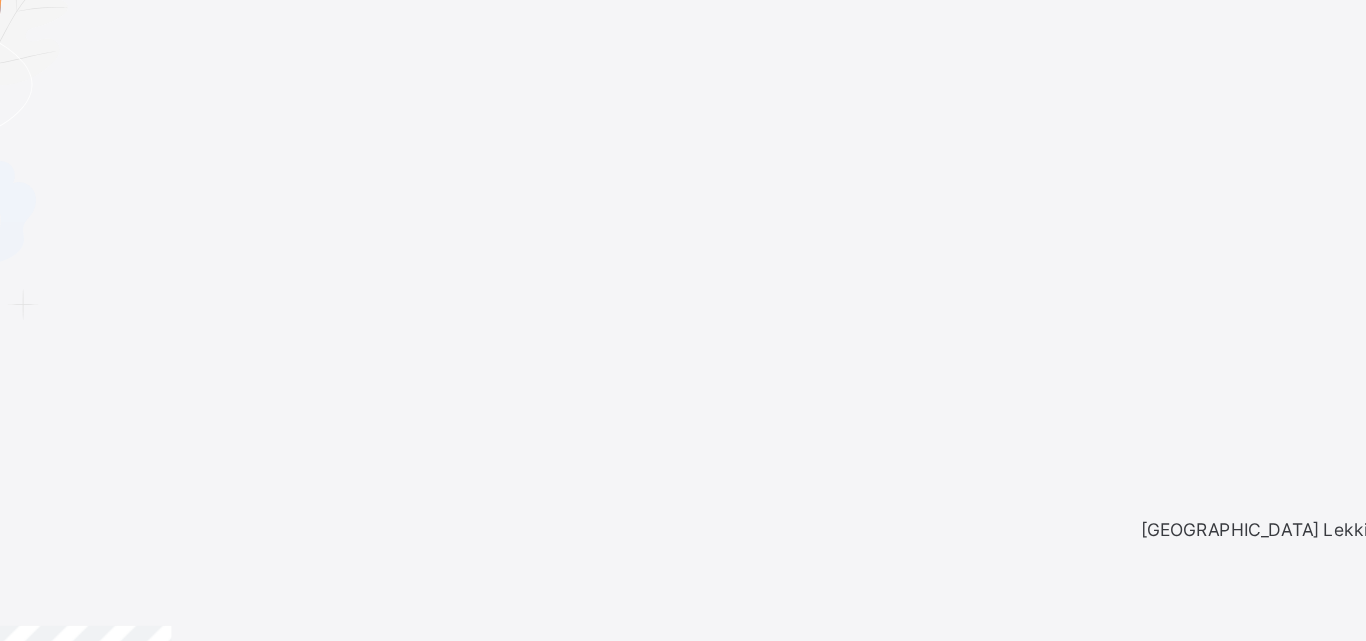 click on "Login" at bounding box center (1322, 801) 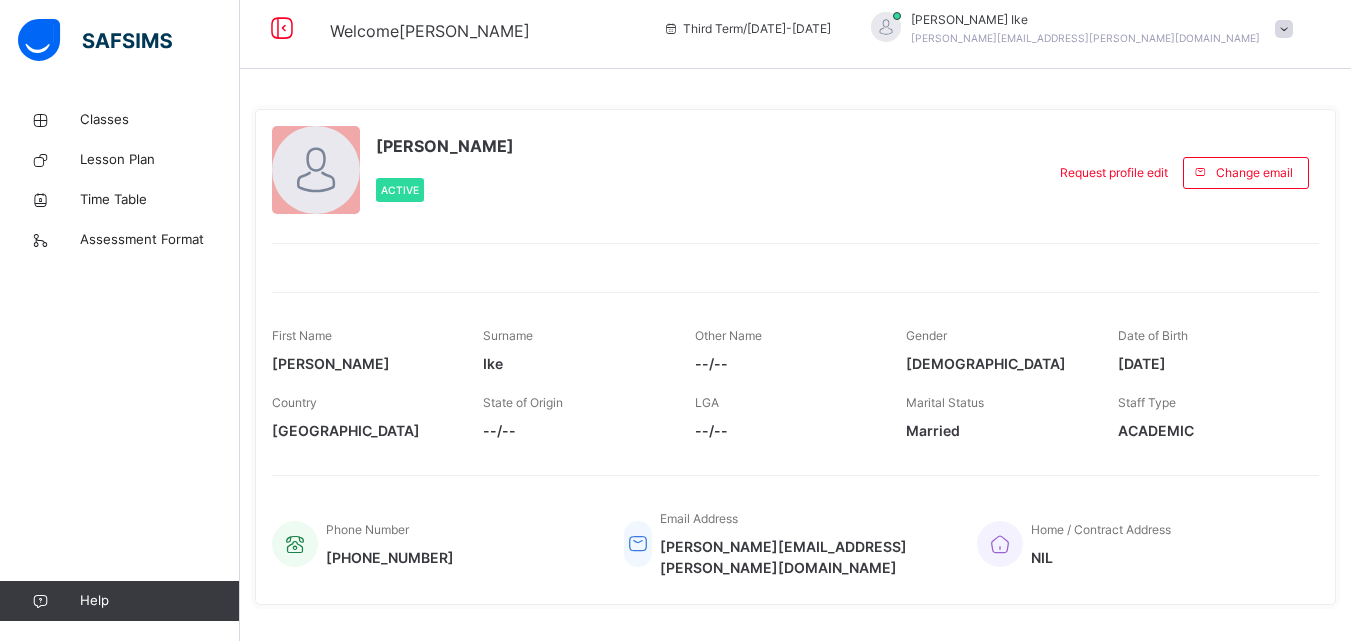 scroll, scrollTop: 0, scrollLeft: 0, axis: both 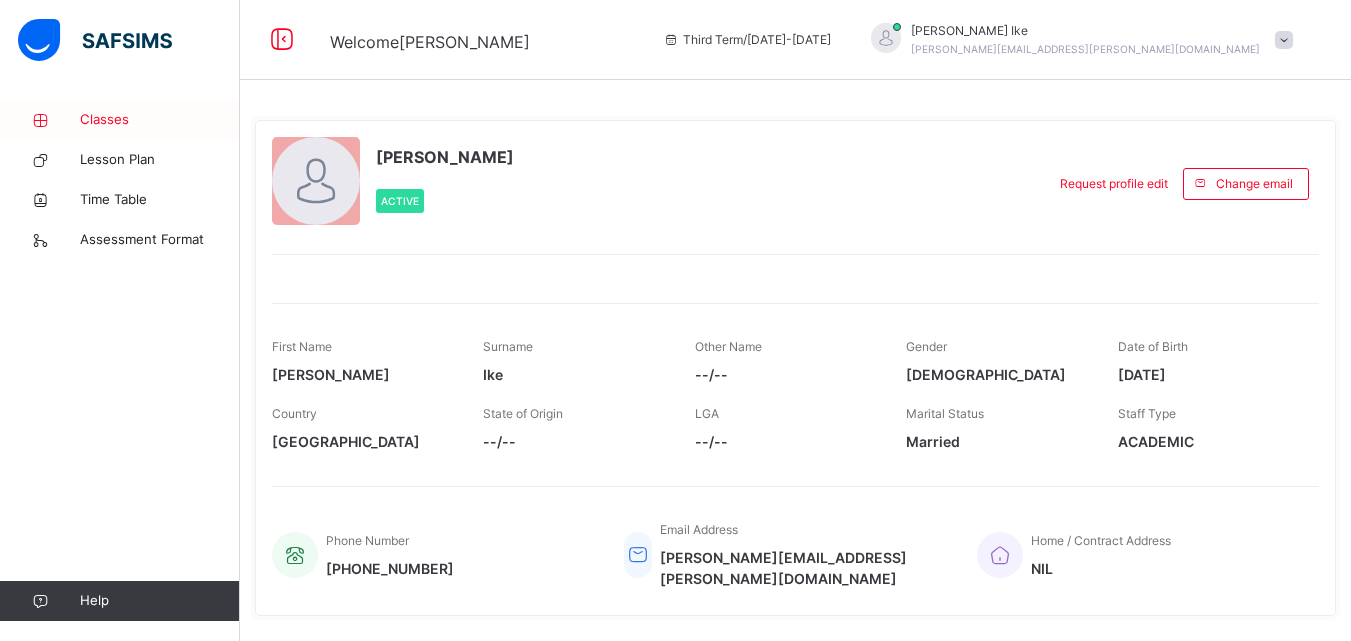 click on "Classes" at bounding box center [160, 120] 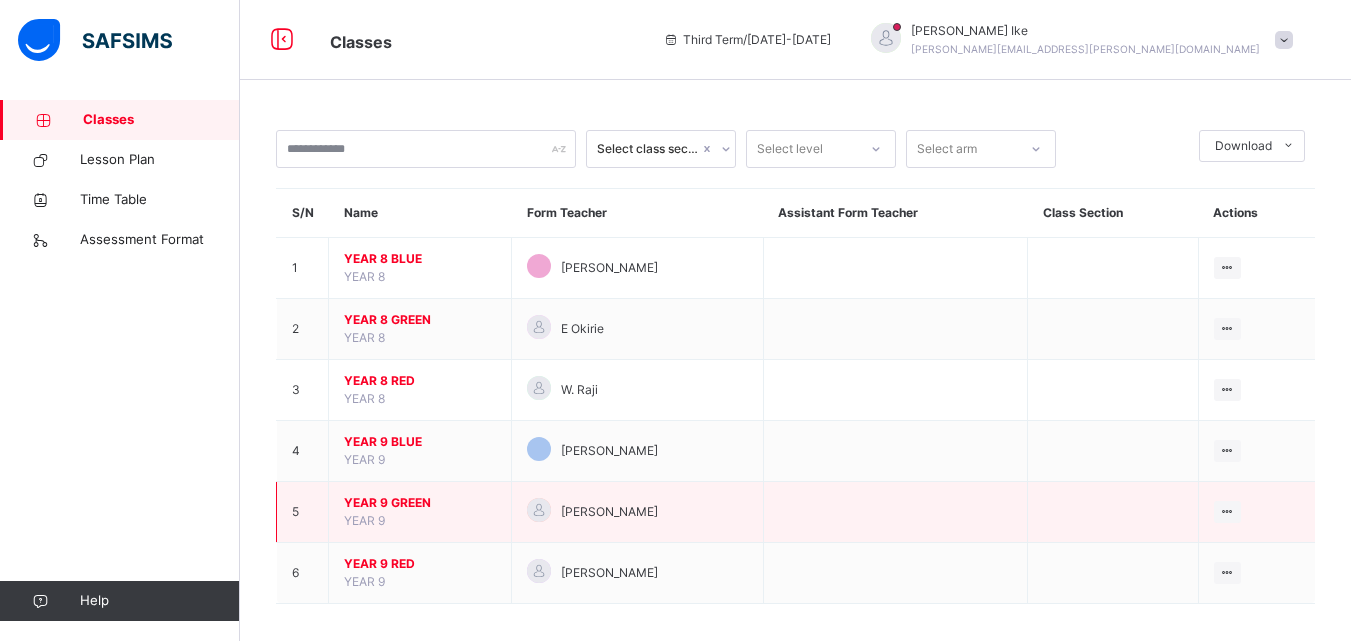 scroll, scrollTop: 13, scrollLeft: 0, axis: vertical 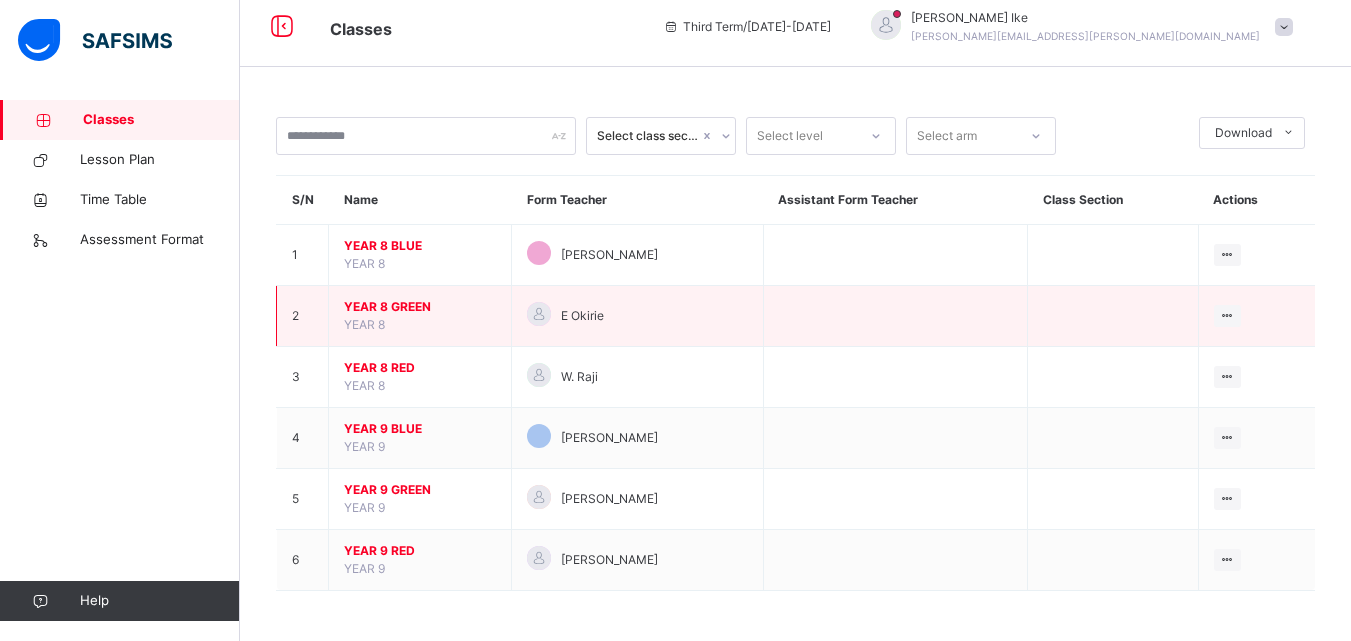 click on "YEAR 8   GREEN" at bounding box center (420, 307) 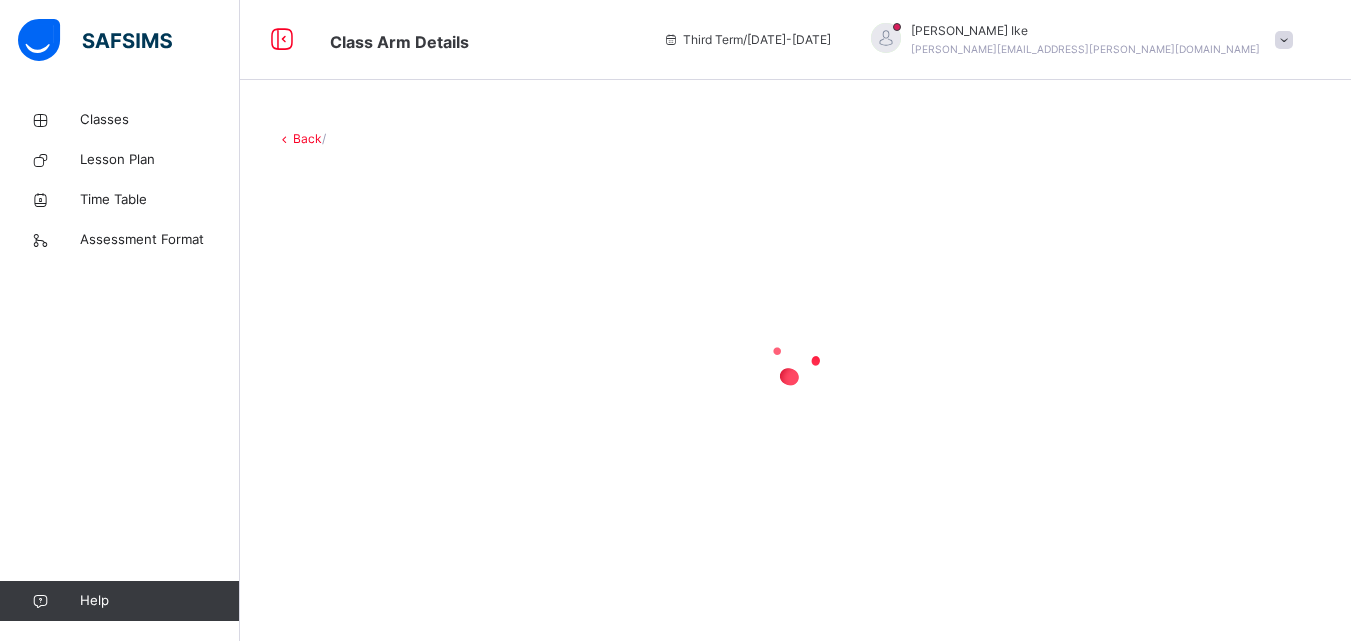scroll, scrollTop: 0, scrollLeft: 0, axis: both 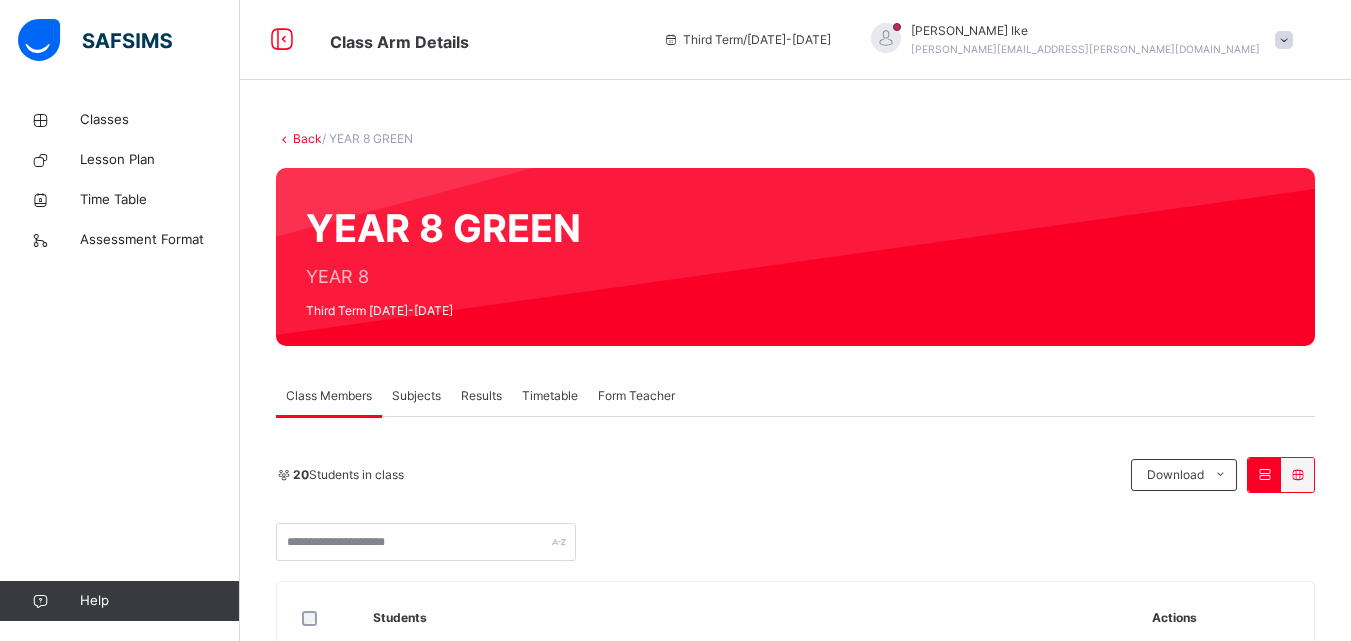 click on "Subjects" at bounding box center (416, 396) 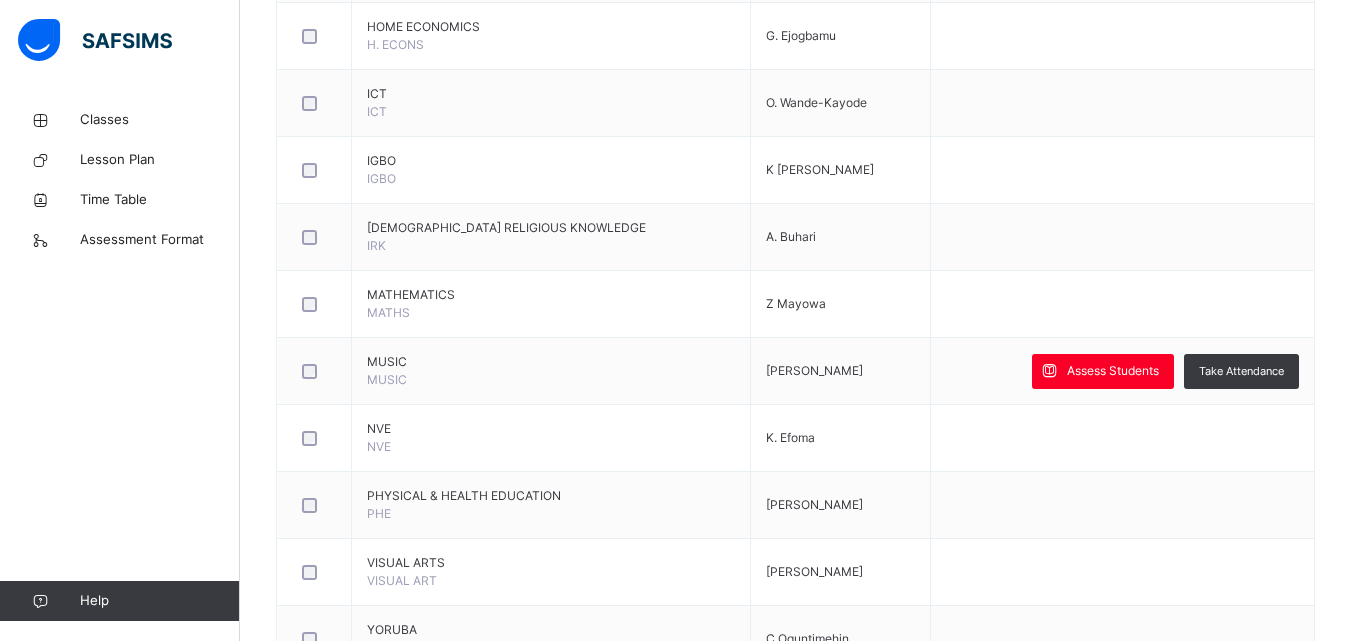 scroll, scrollTop: 1322, scrollLeft: 0, axis: vertical 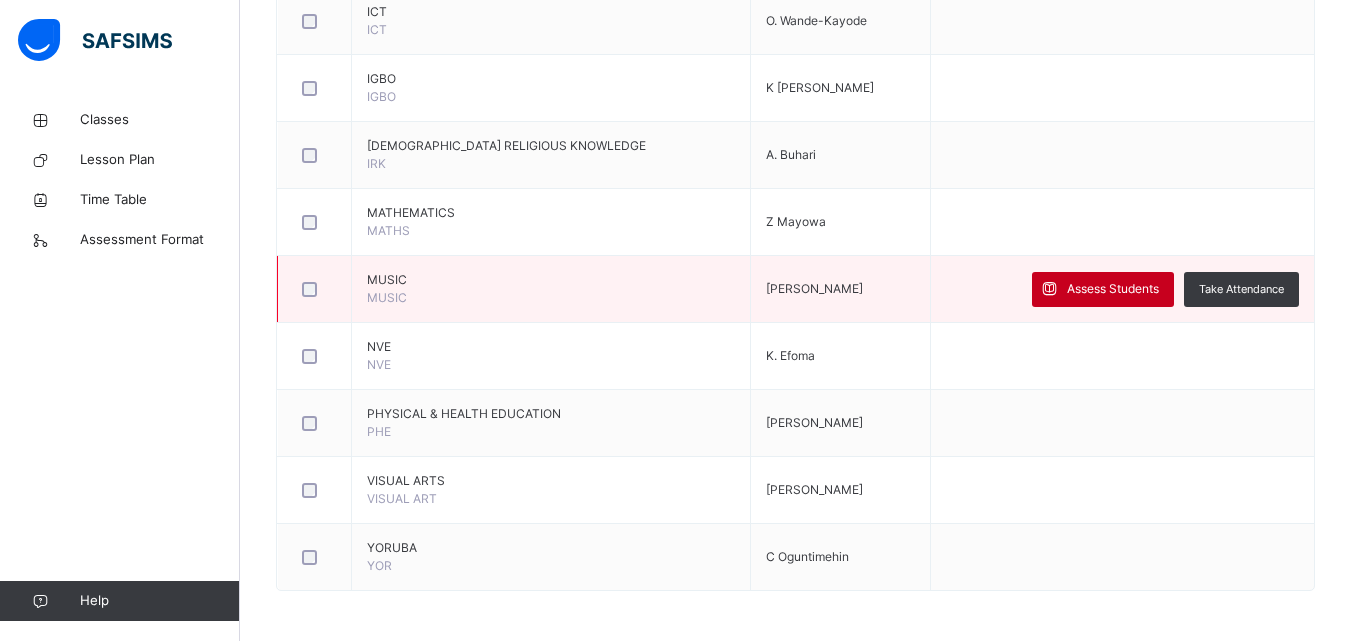 click on "Assess Students" at bounding box center (1113, 289) 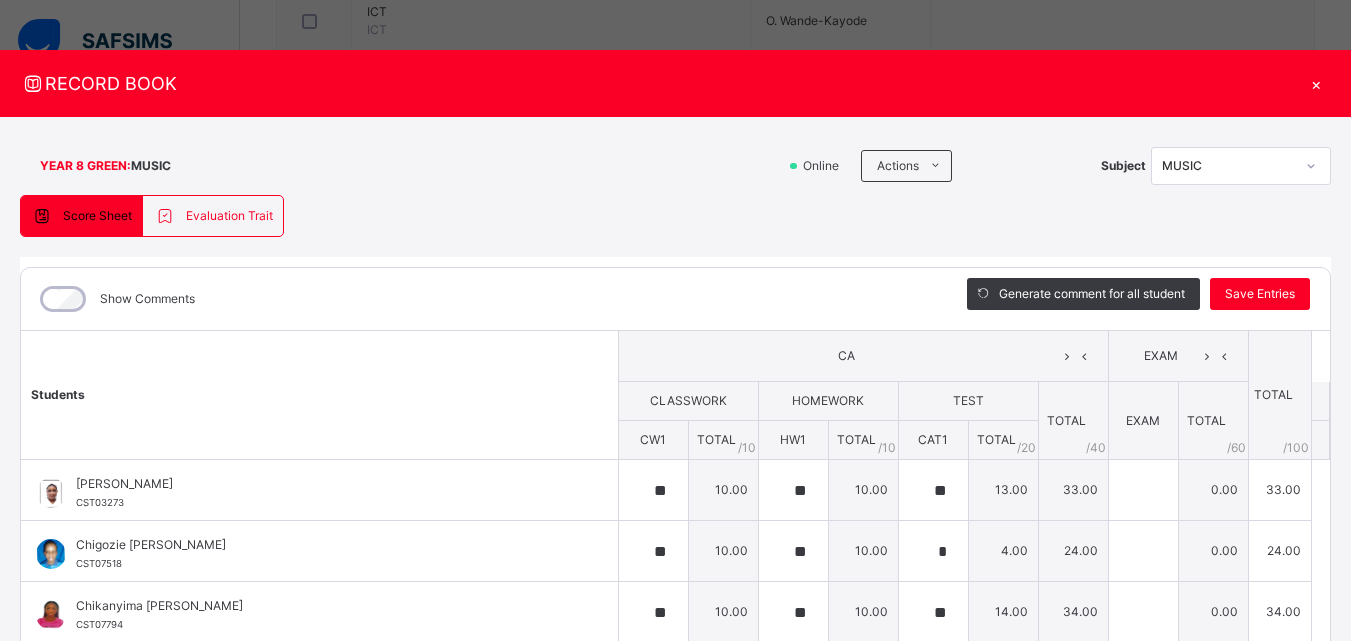 type on "**" 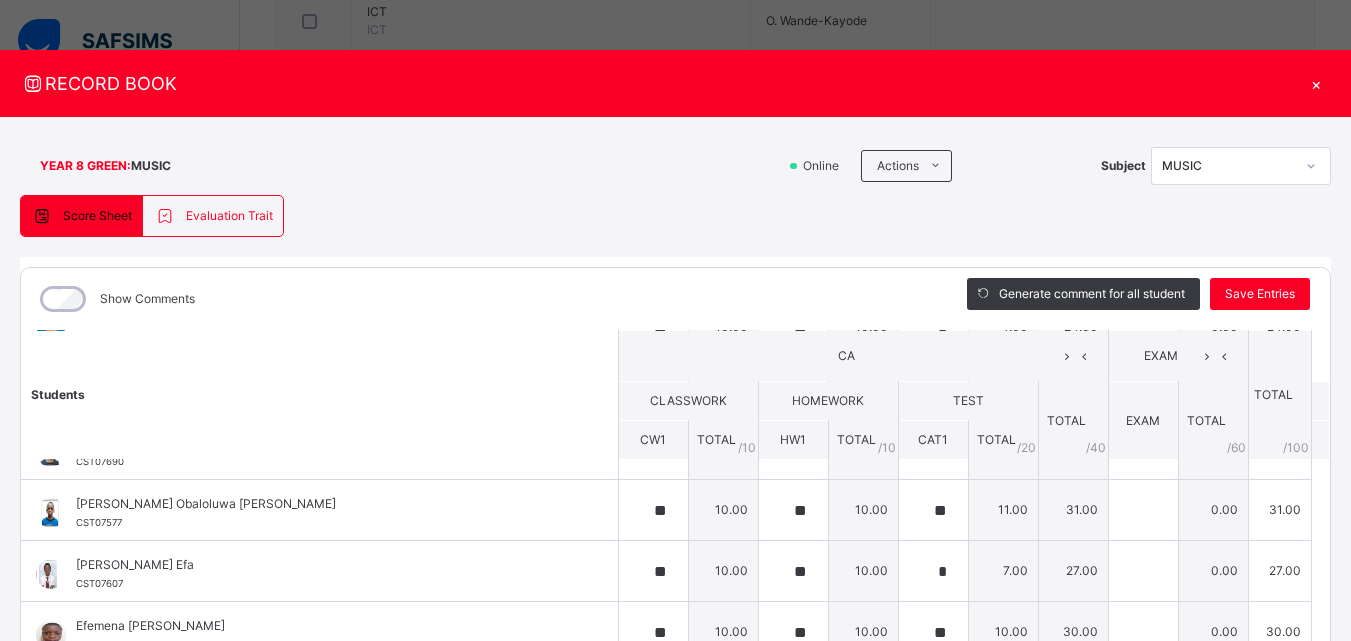 scroll, scrollTop: 0, scrollLeft: 0, axis: both 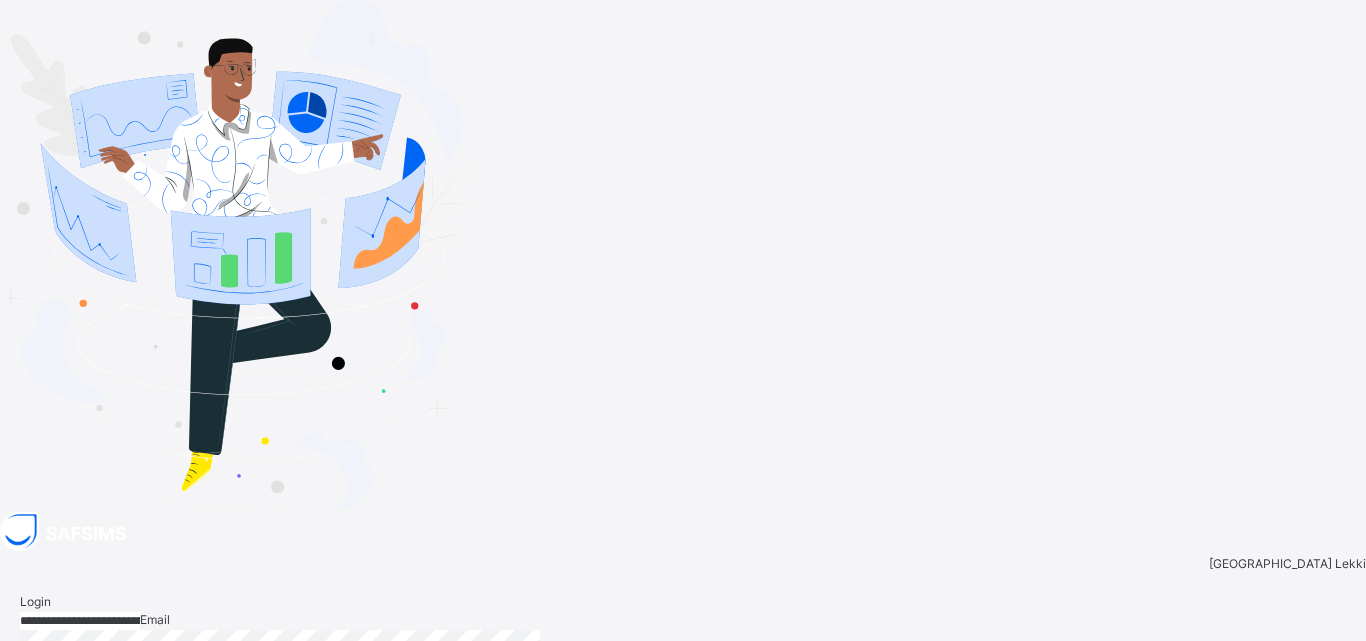 click on "Login" at bounding box center [1313, 750] 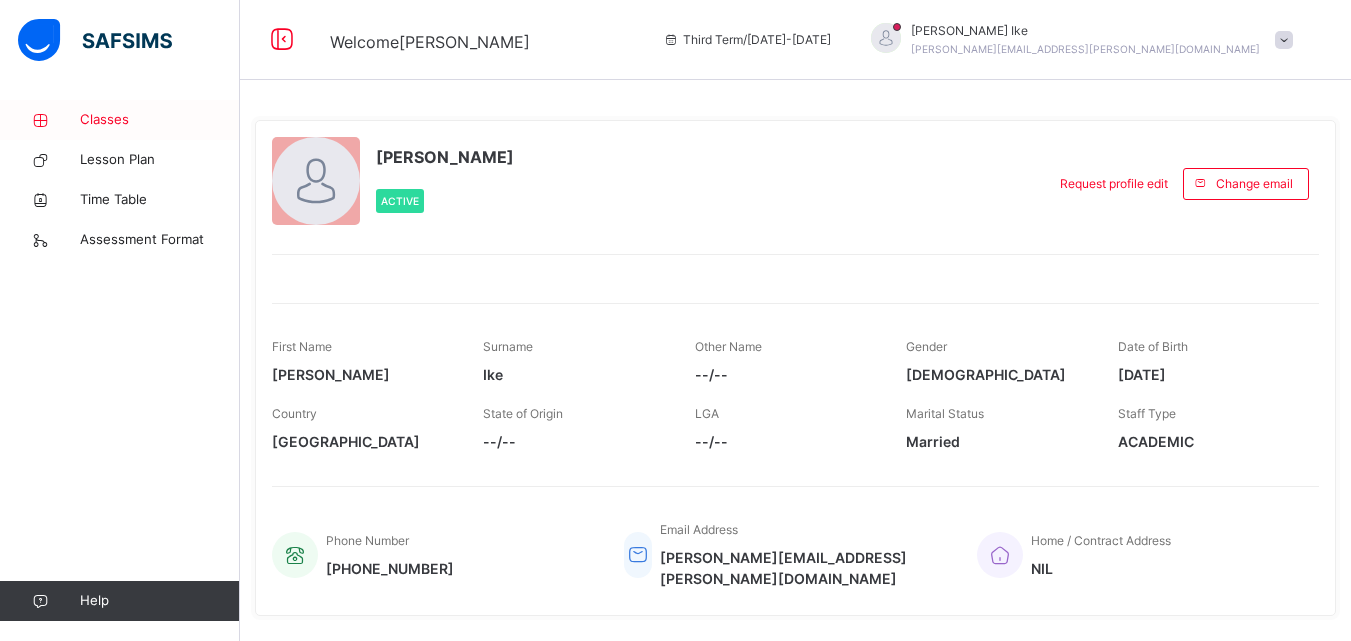 click on "Classes" at bounding box center (160, 120) 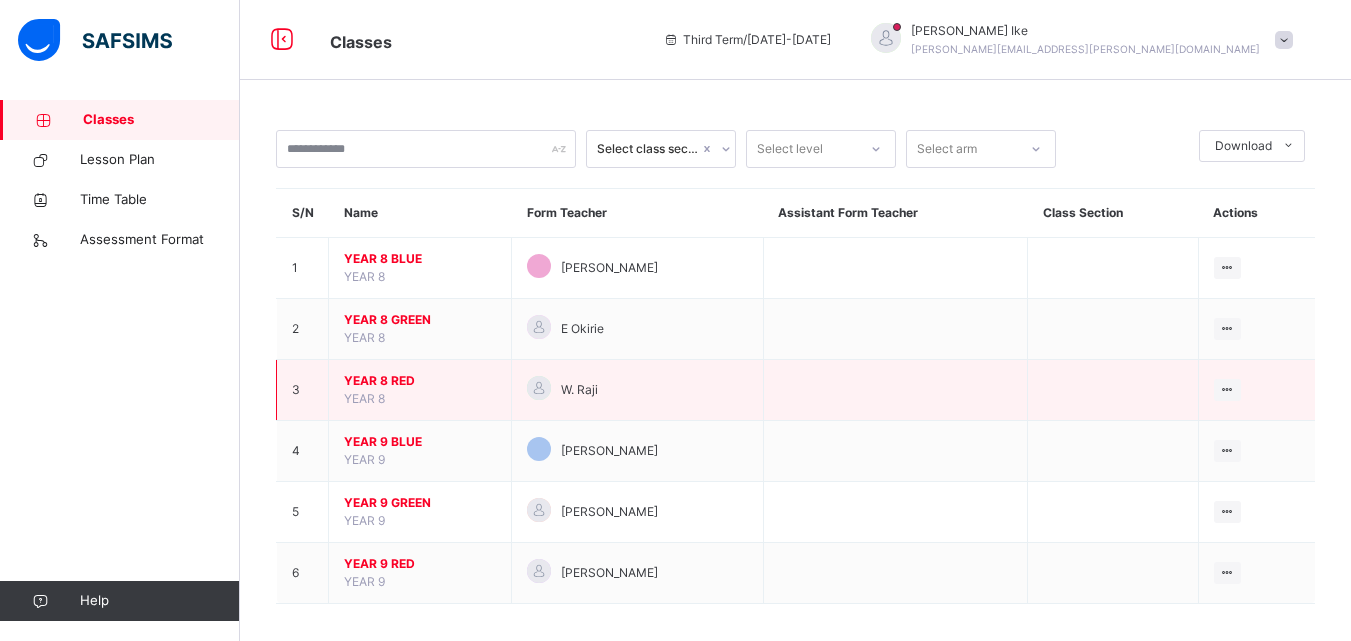 click on "YEAR 8   RED" at bounding box center (420, 381) 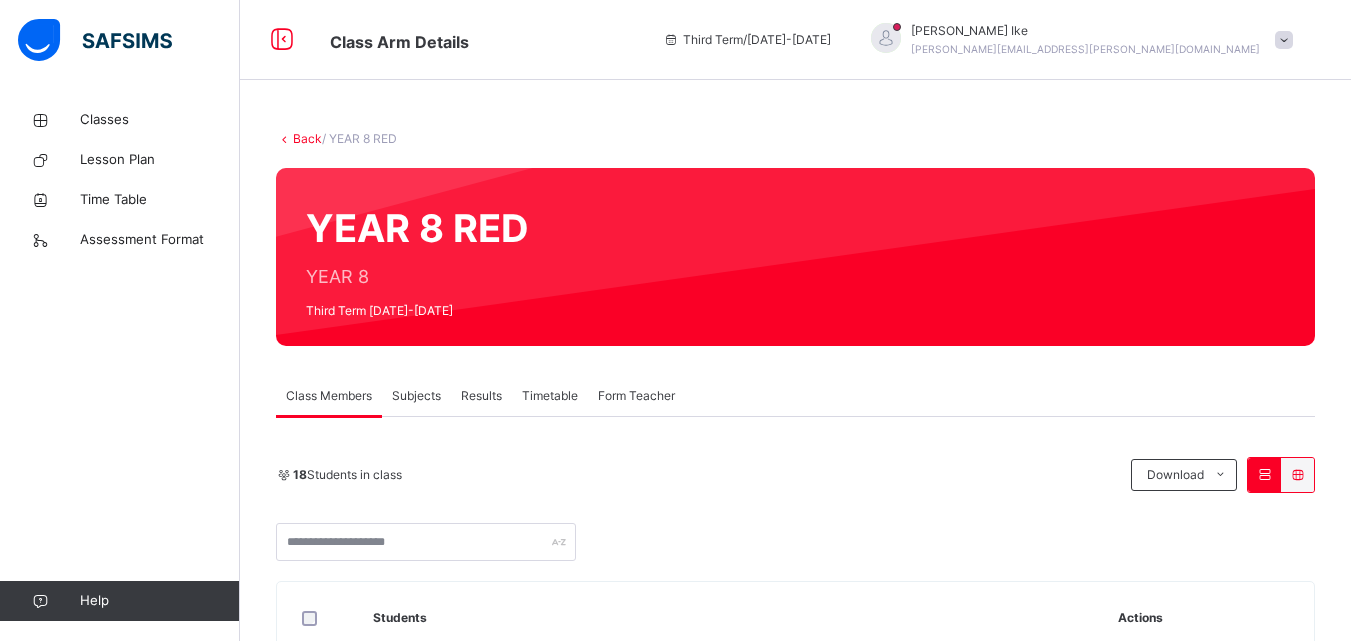 click on "Subjects" at bounding box center [416, 396] 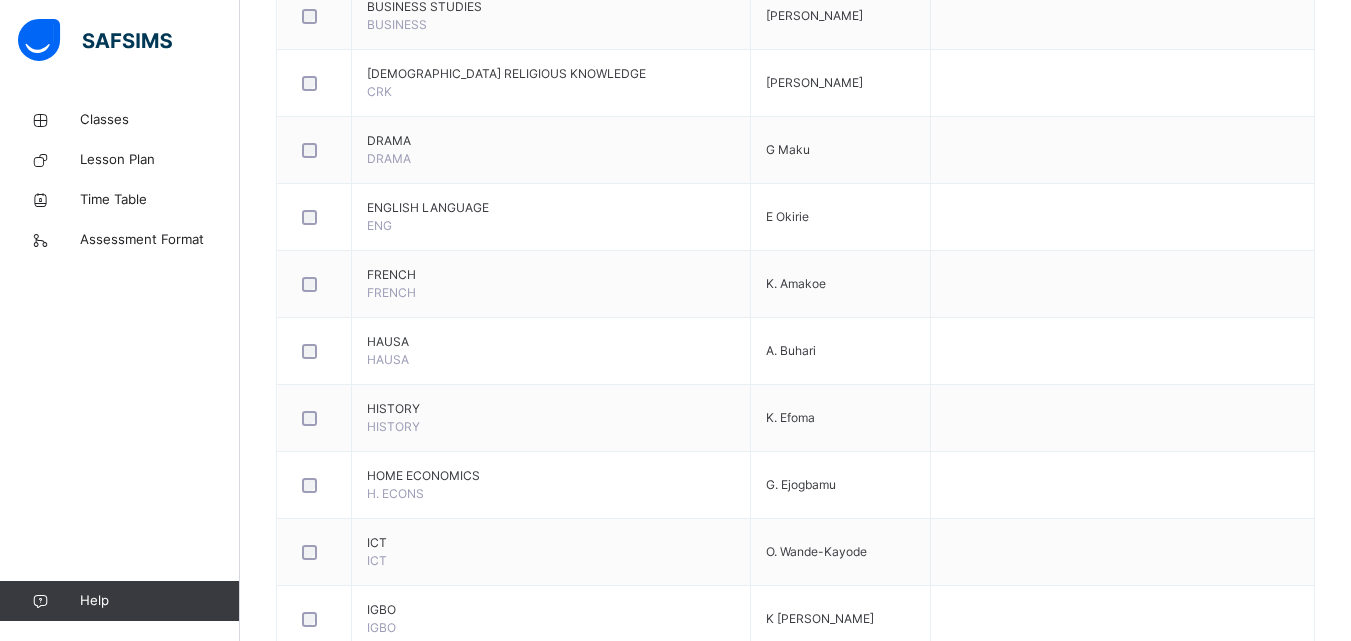 scroll, scrollTop: 1322, scrollLeft: 0, axis: vertical 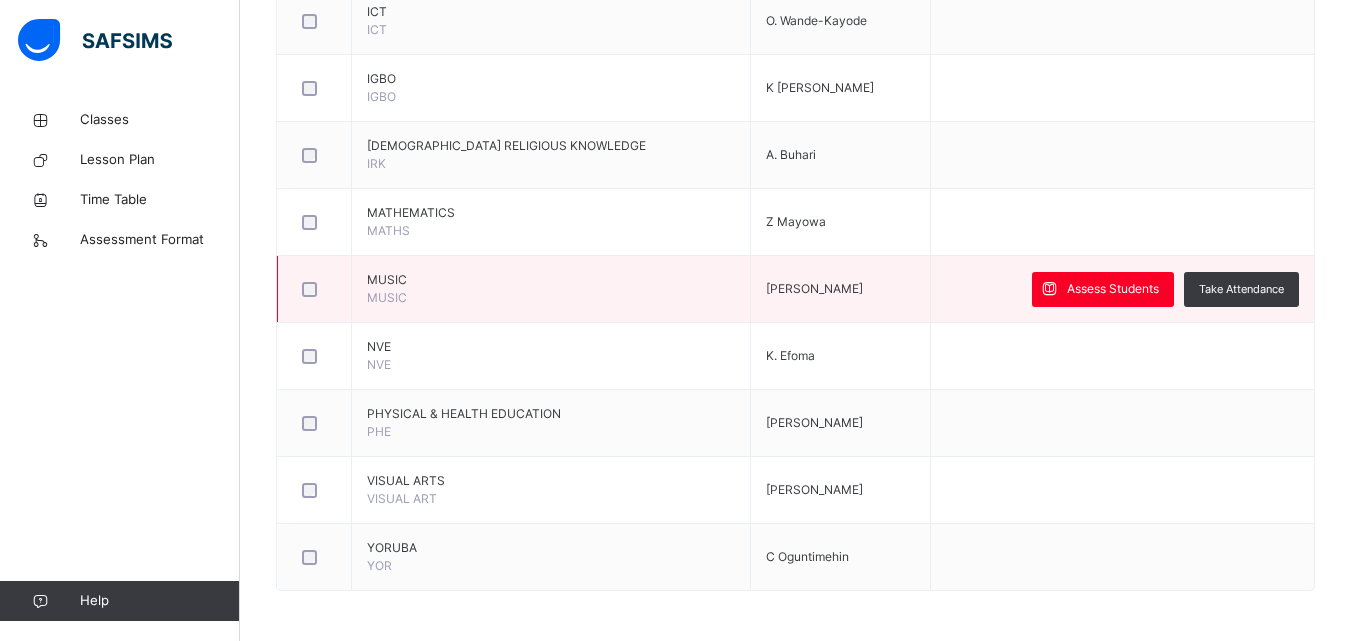 click at bounding box center [314, 289] 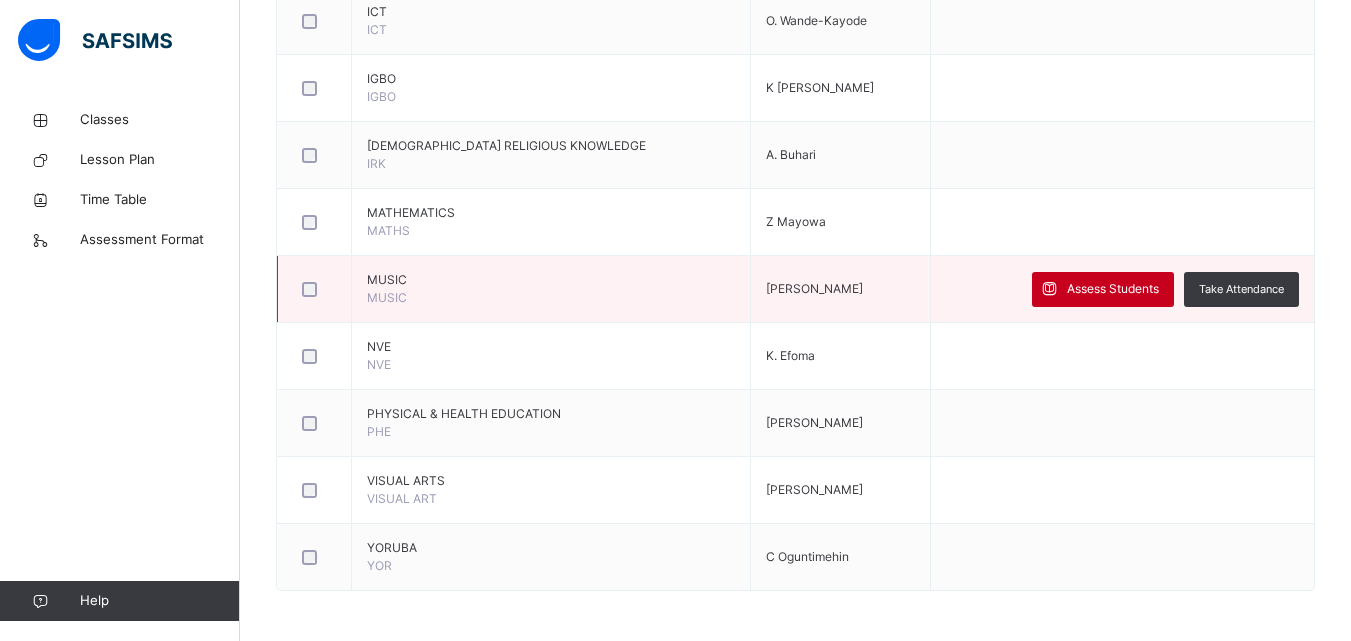 click on "Assess Students" at bounding box center [1113, 289] 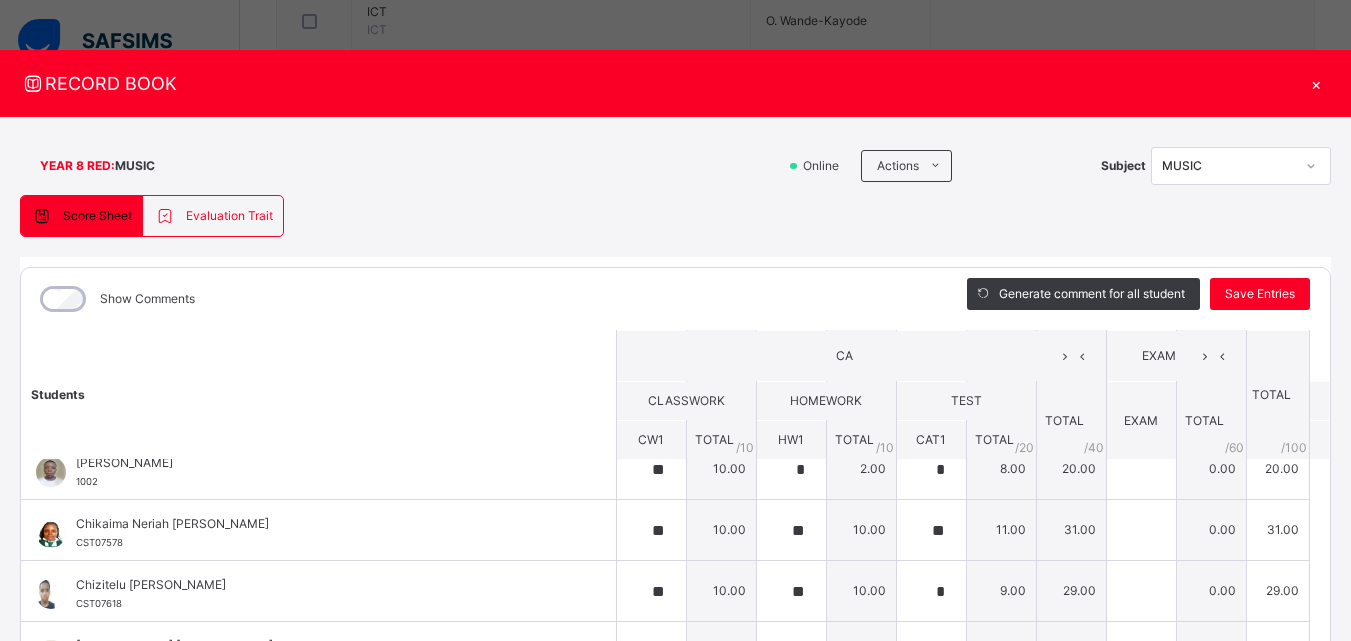 scroll, scrollTop: 0, scrollLeft: 0, axis: both 